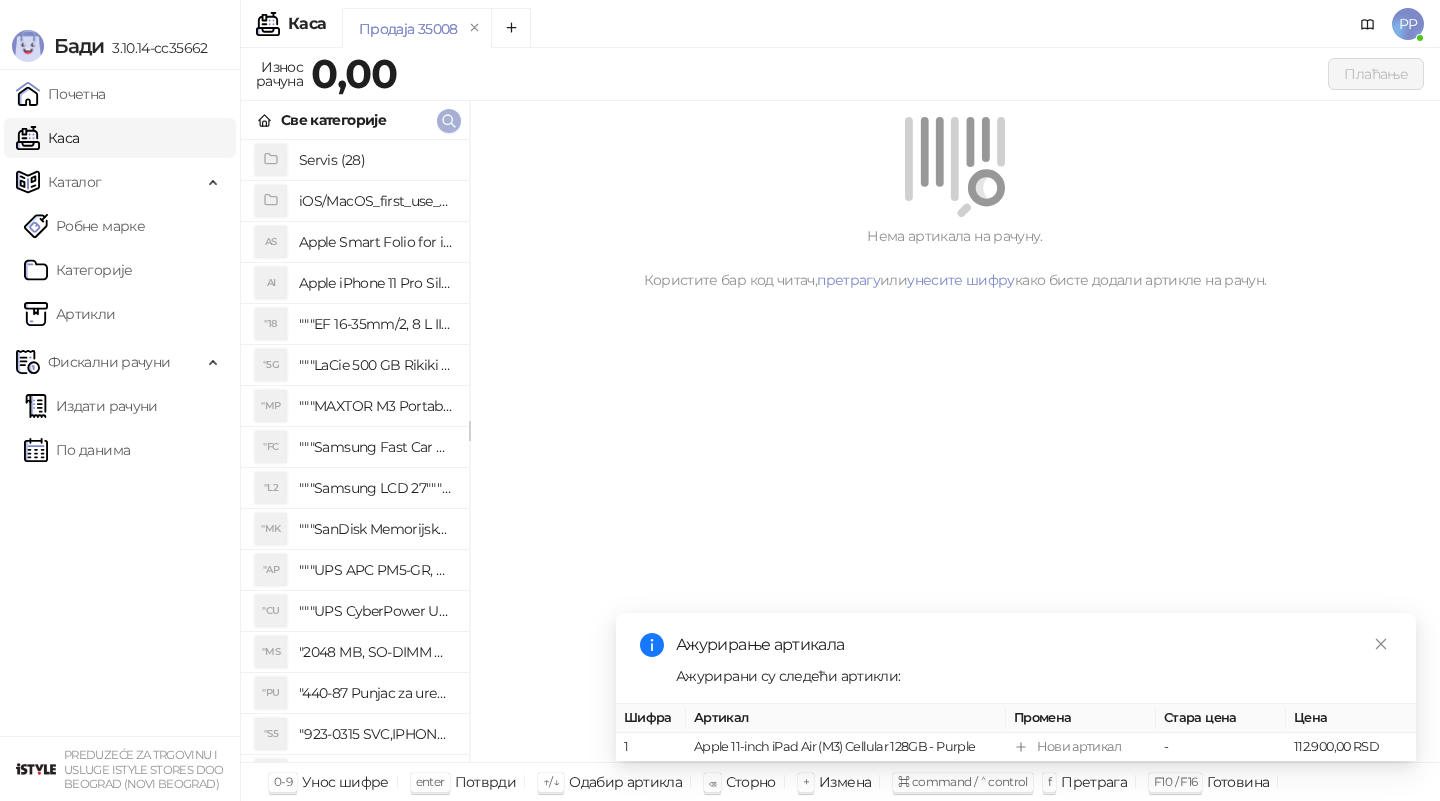 scroll, scrollTop: 0, scrollLeft: 0, axis: both 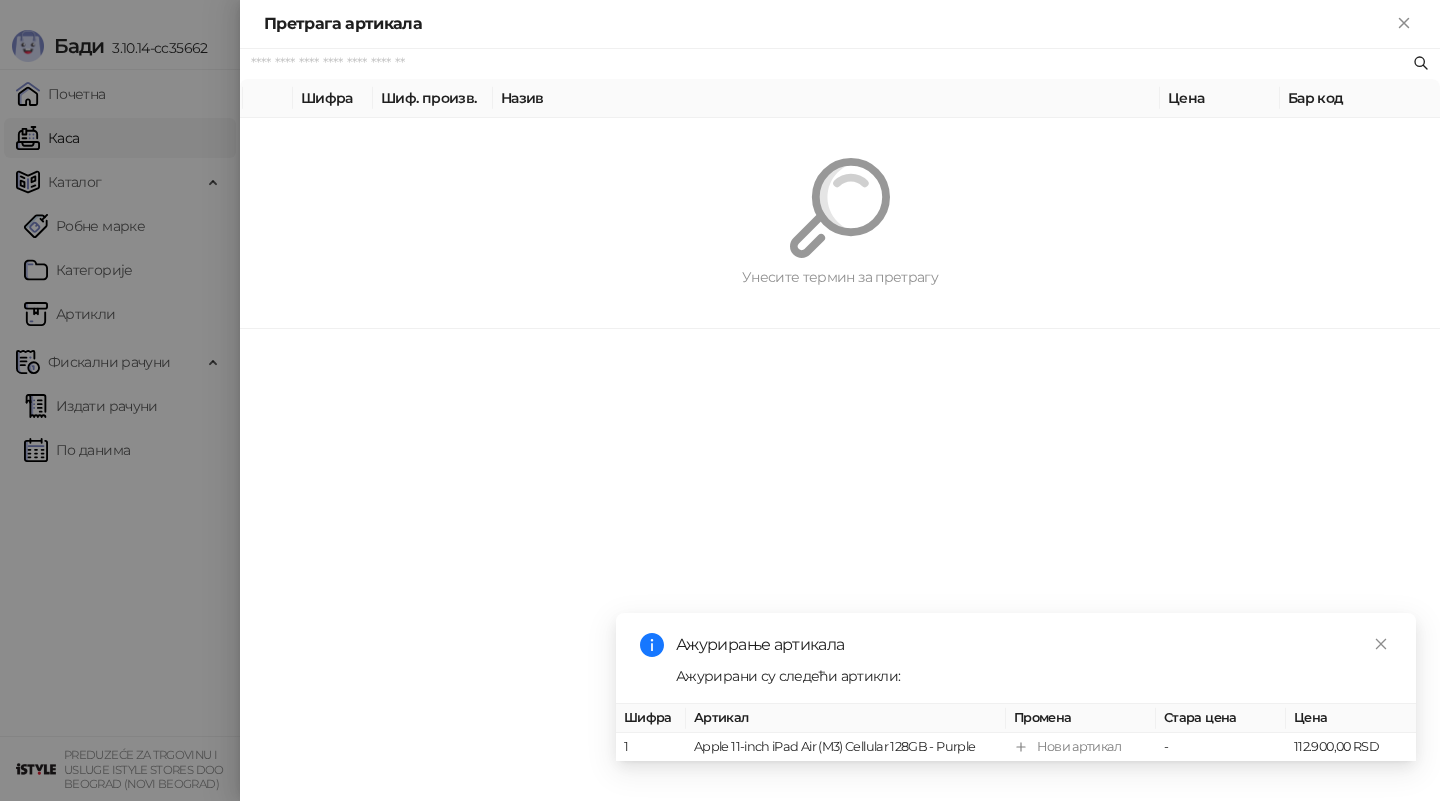 paste on "*********" 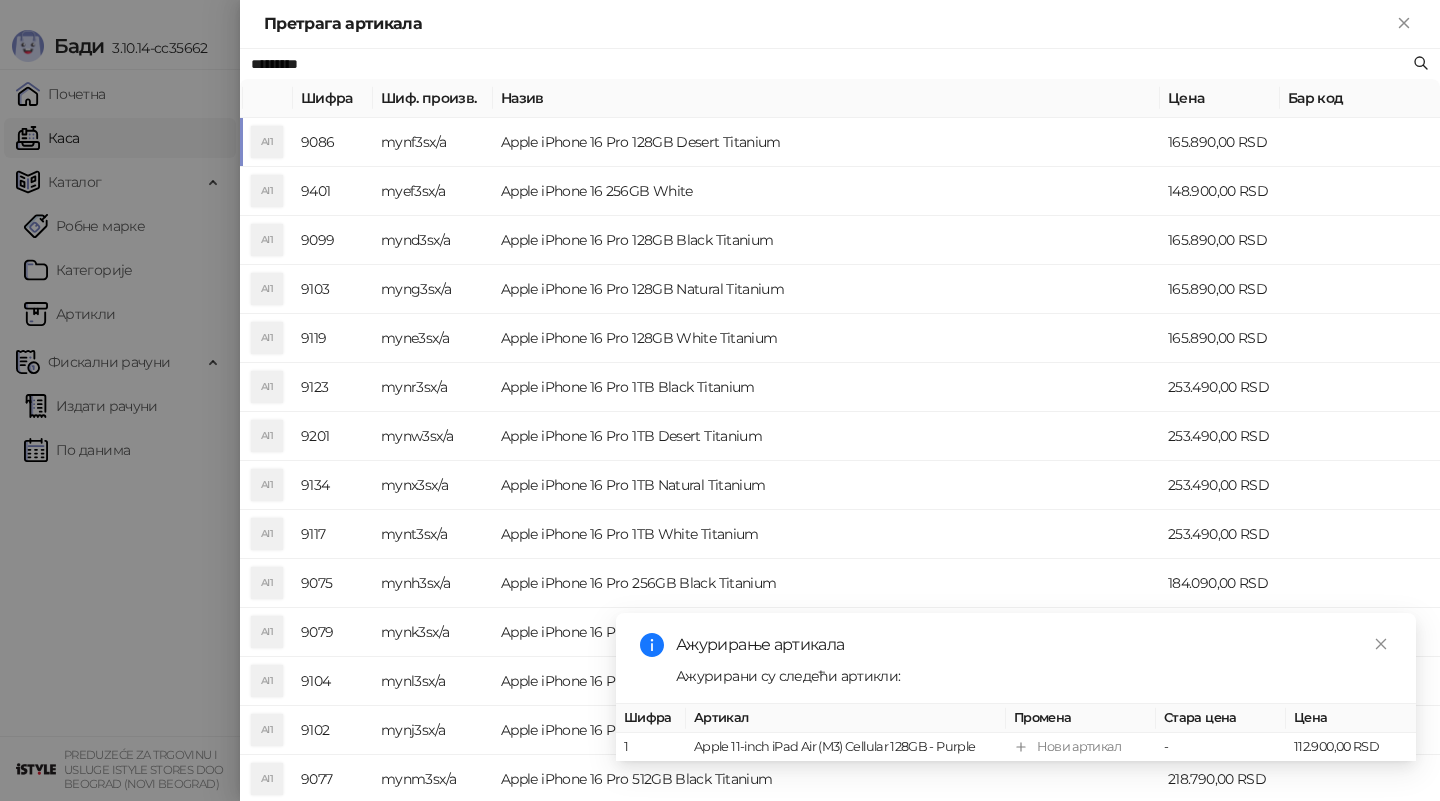 type on "*********" 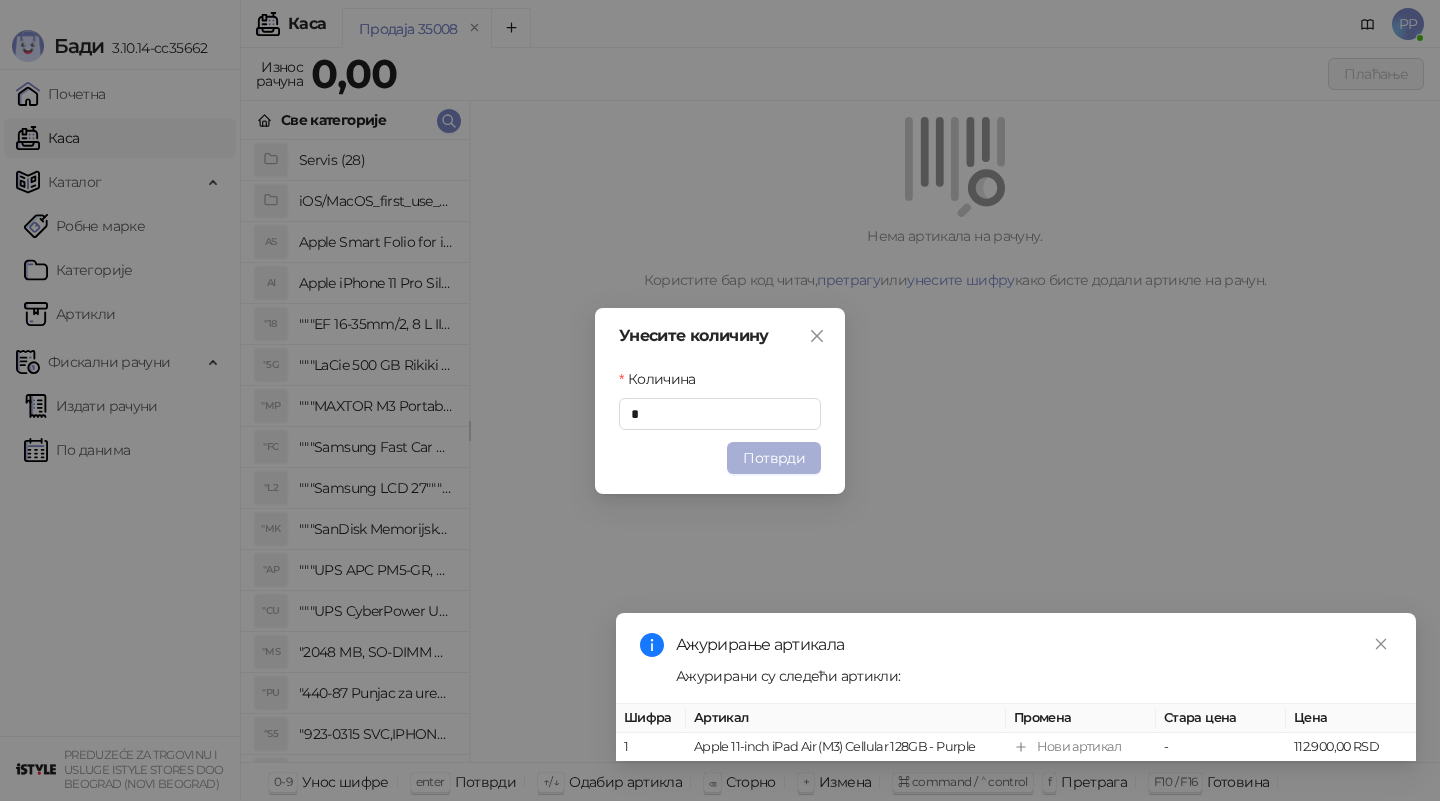 click on "Потврди" at bounding box center [774, 458] 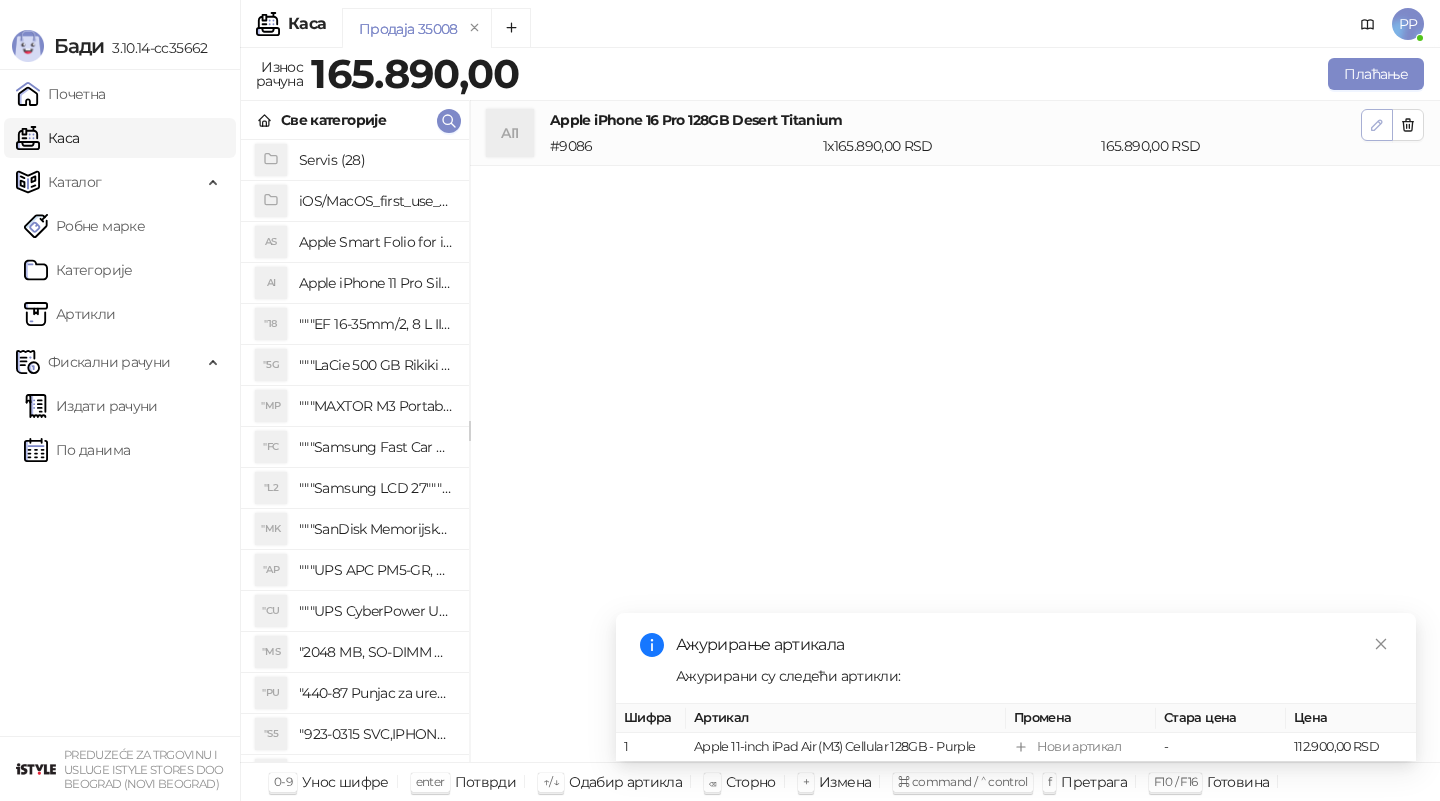 click 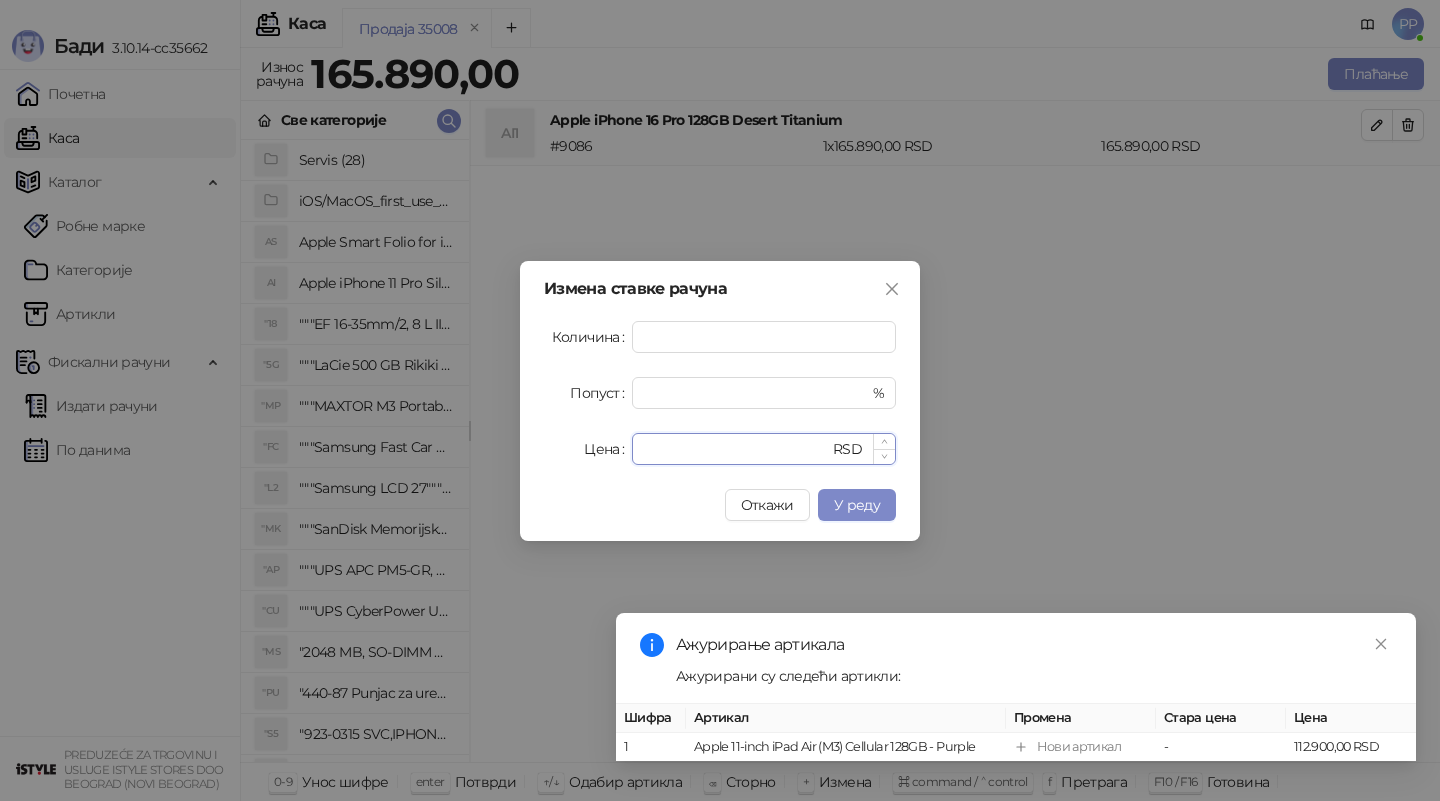 click on "******" at bounding box center (736, 449) 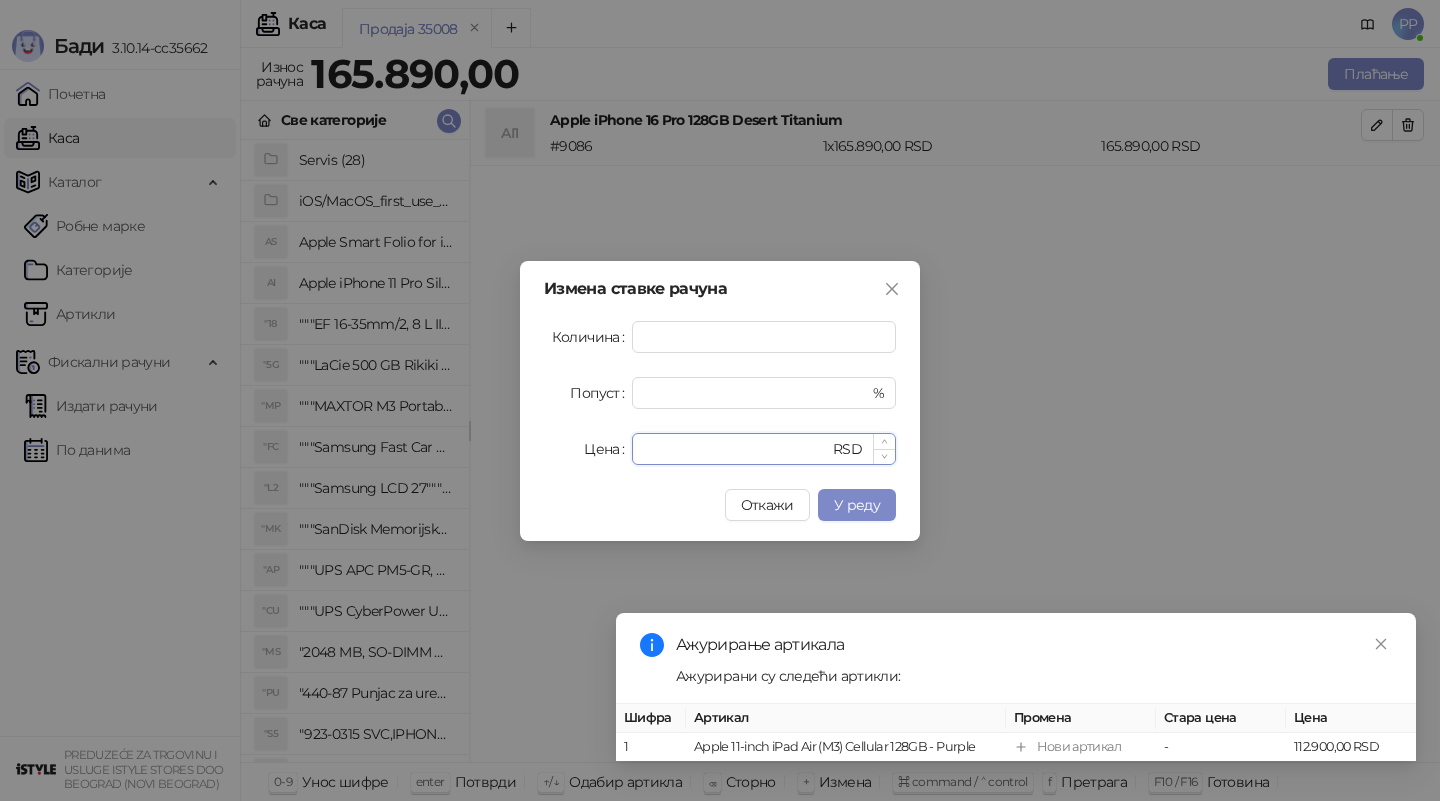type on "******" 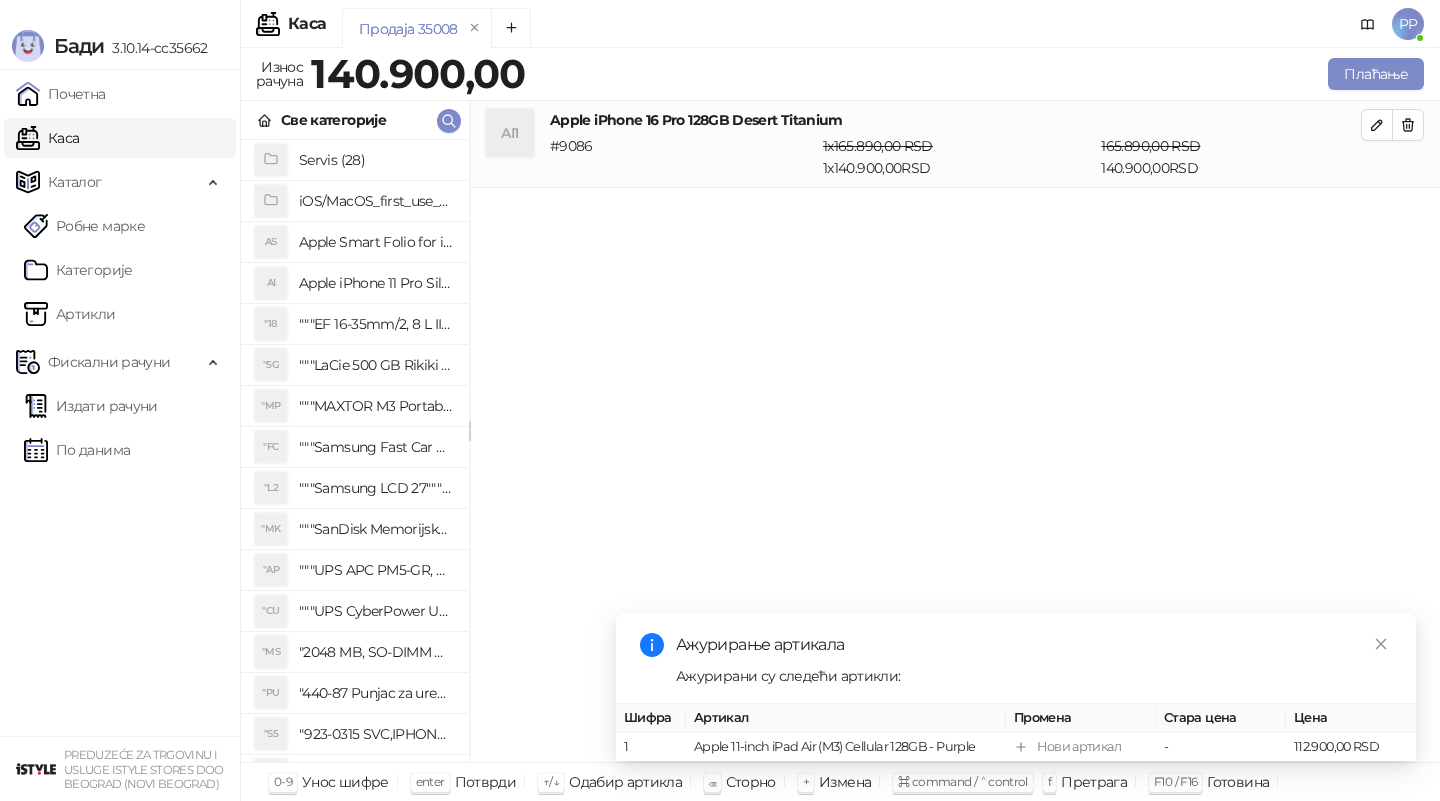 click on "Све категорије" at bounding box center (355, 120) 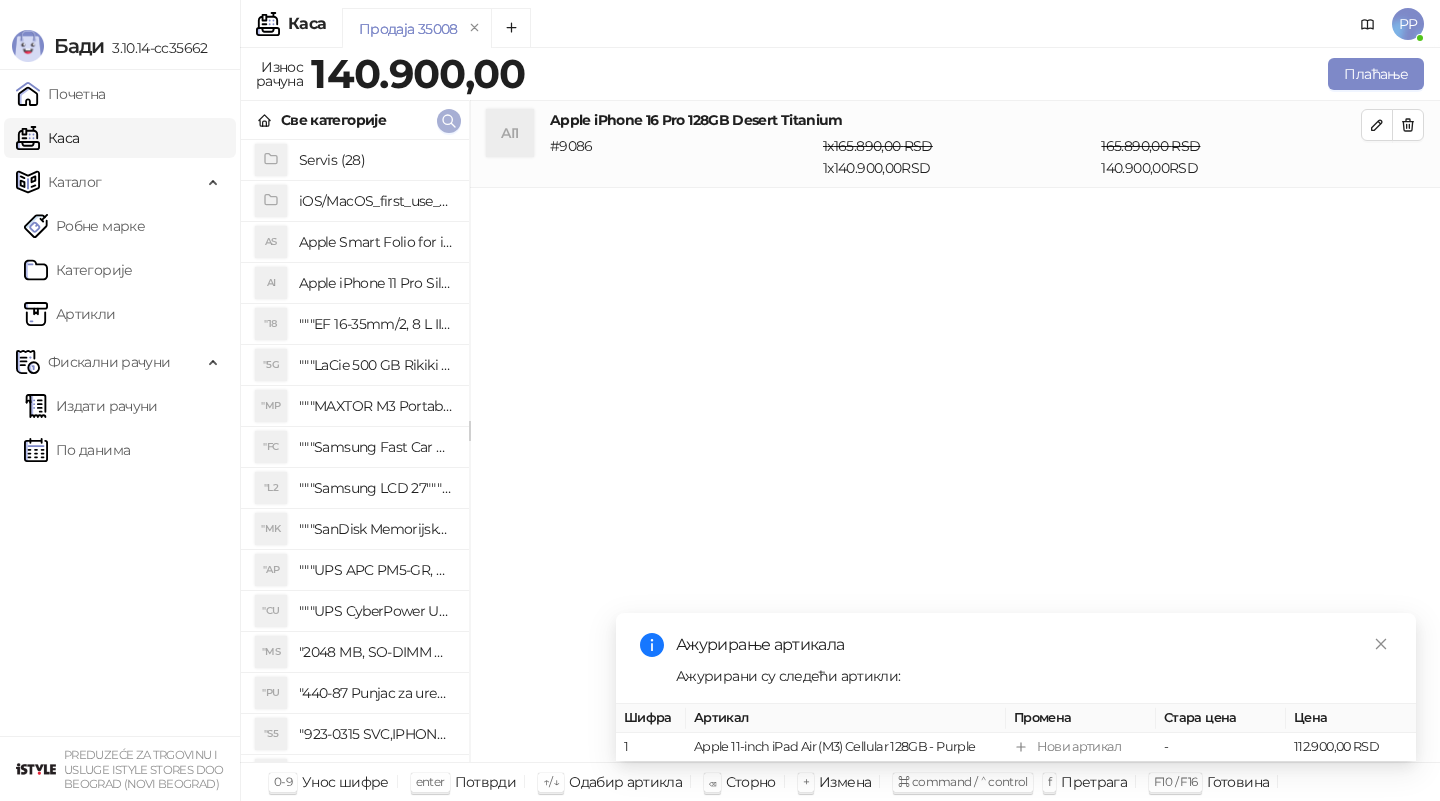 click 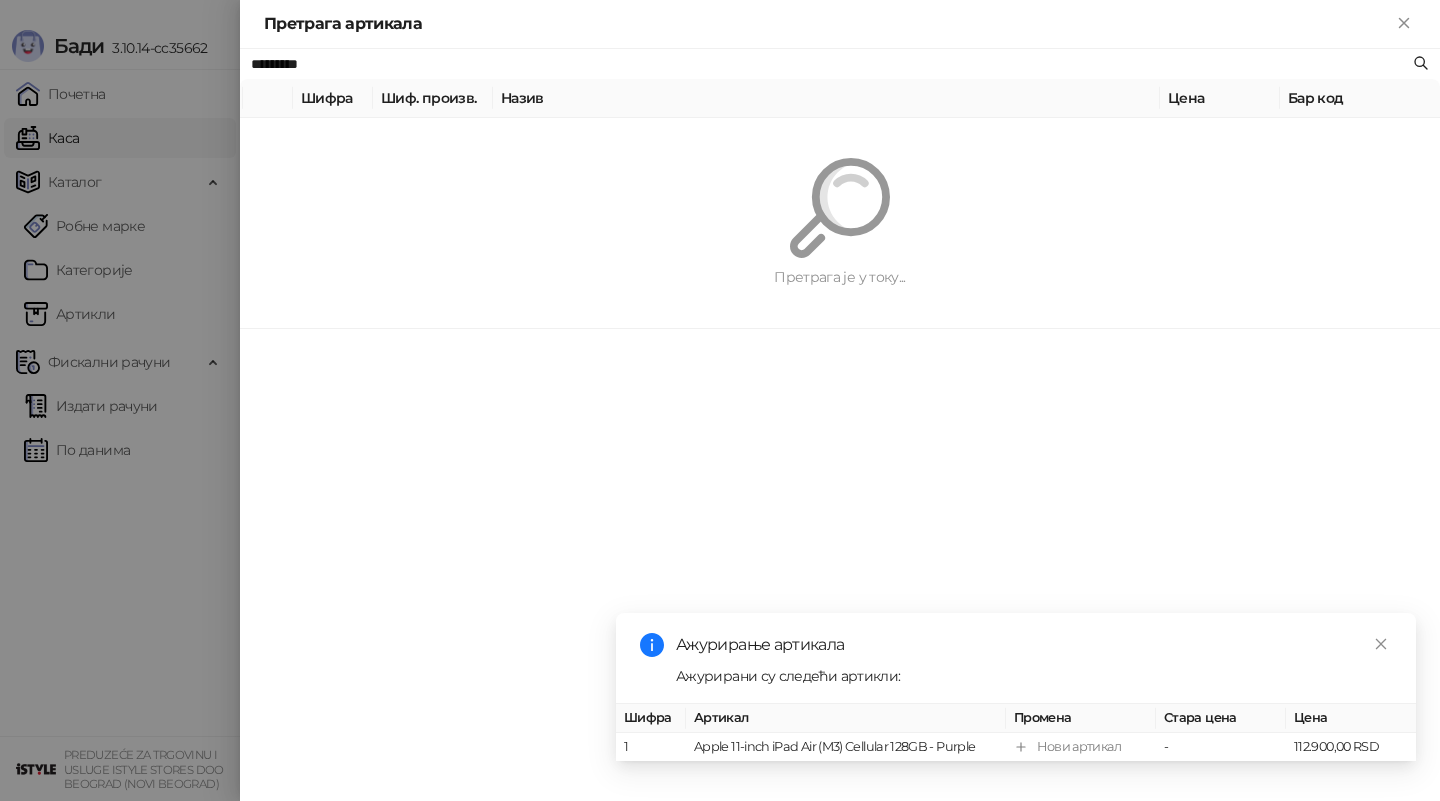 paste 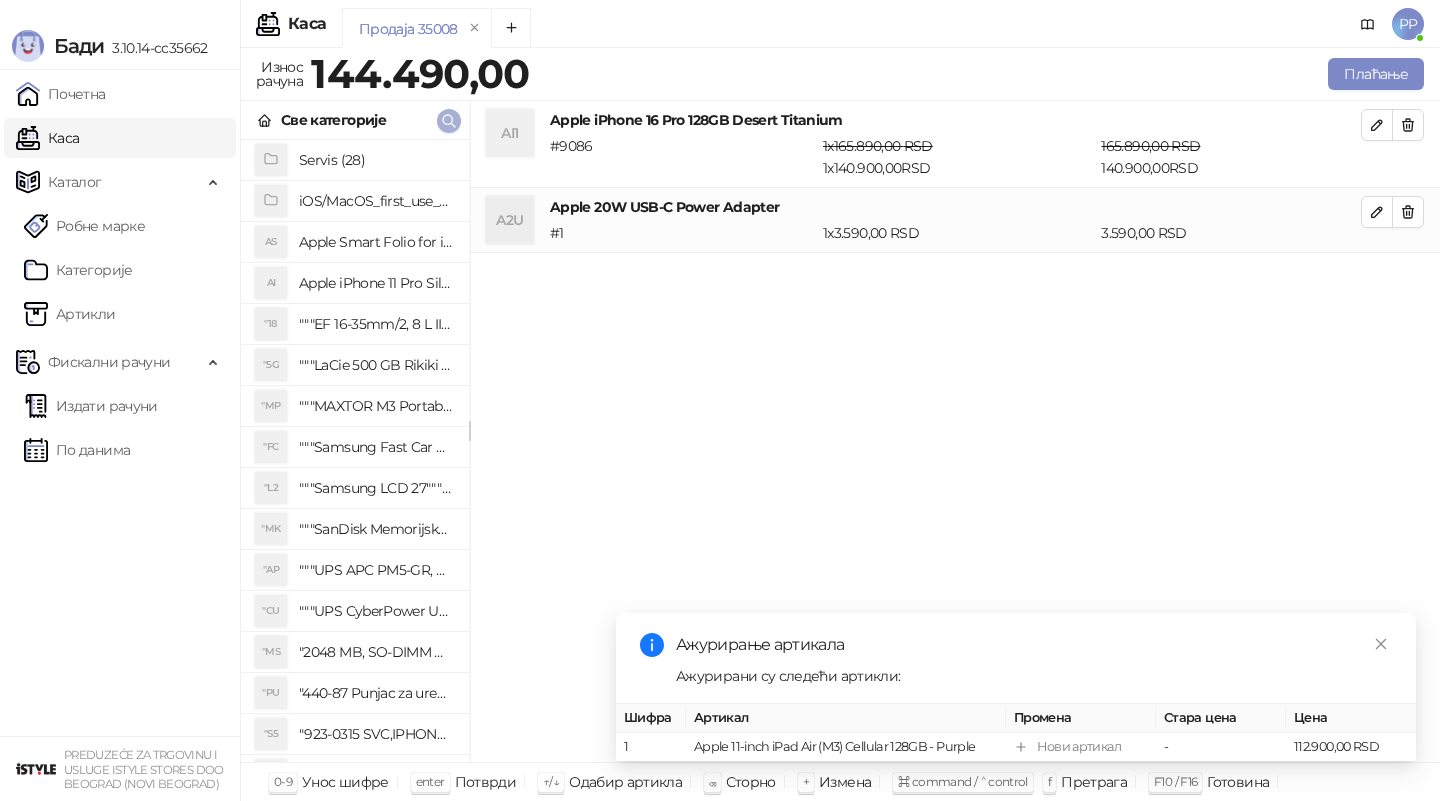 click 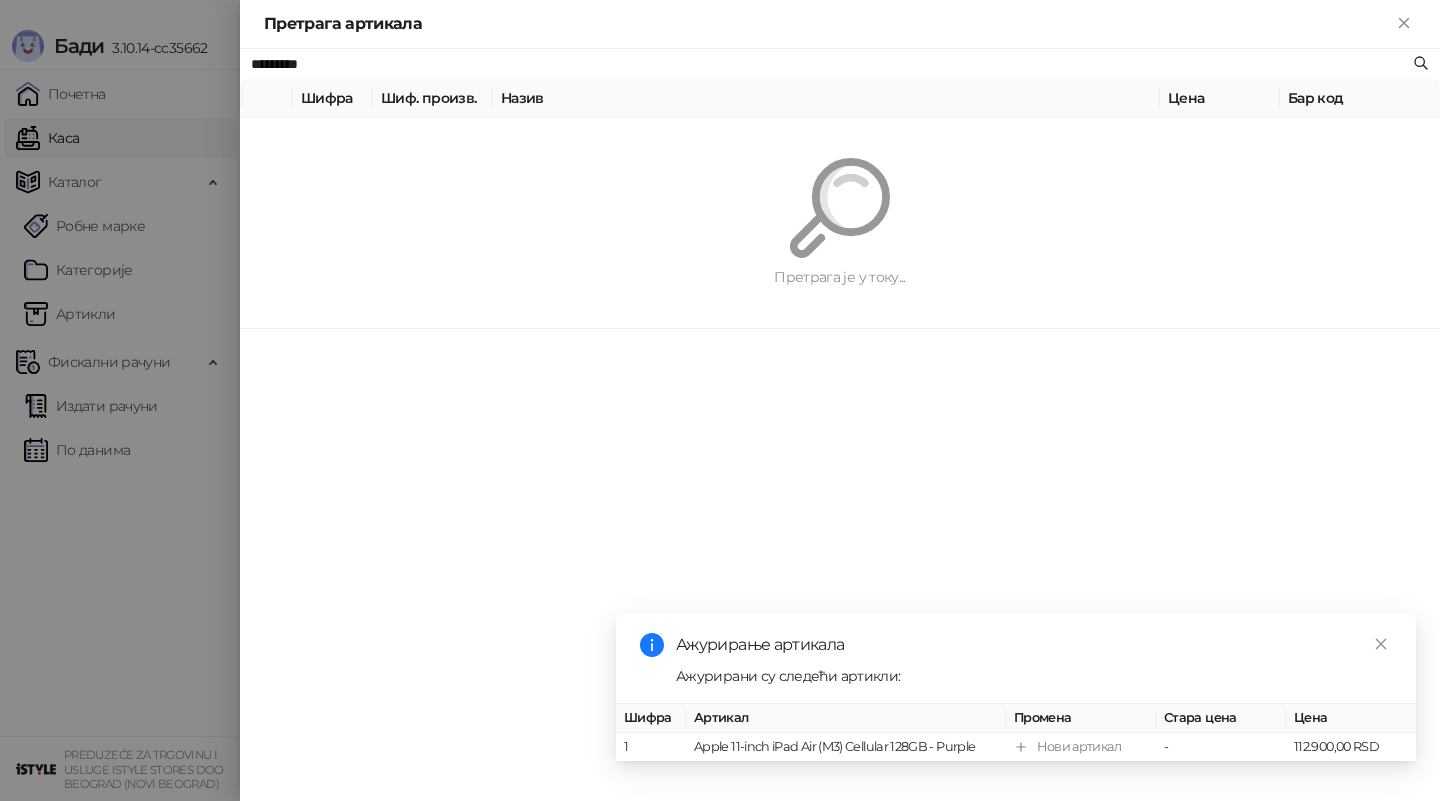 paste on "*******" 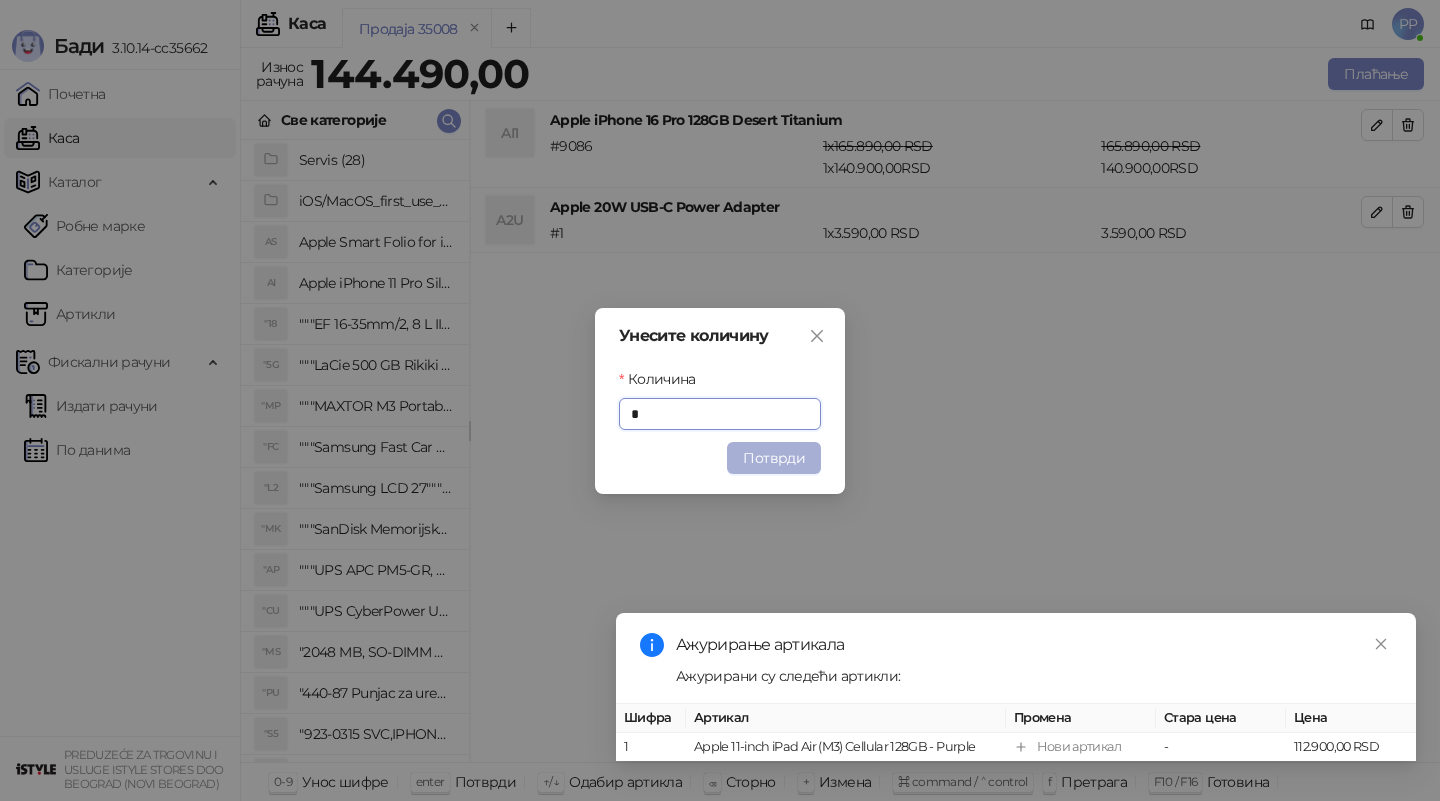 click on "Потврди" at bounding box center [774, 458] 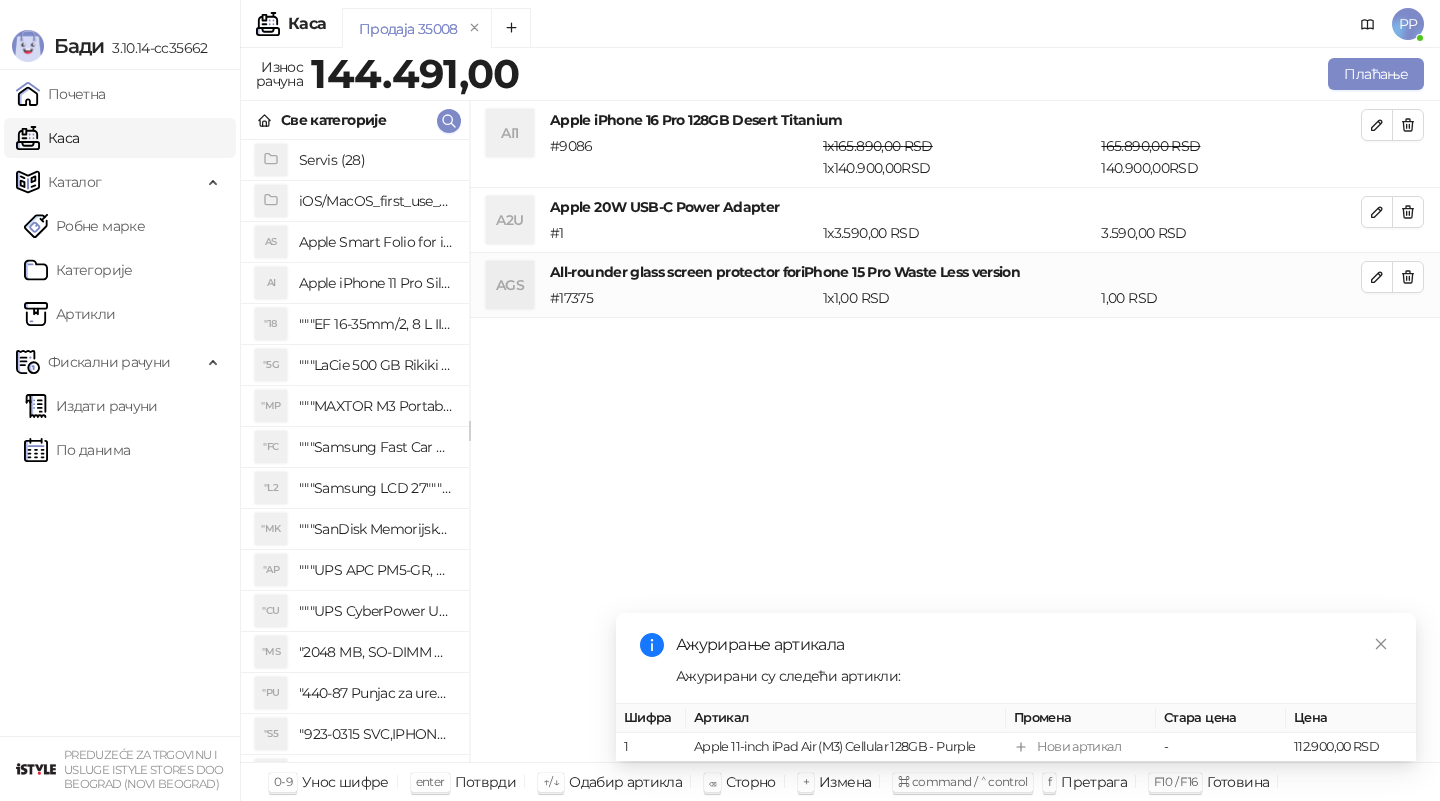 click on "Све категорије" at bounding box center (355, 120) 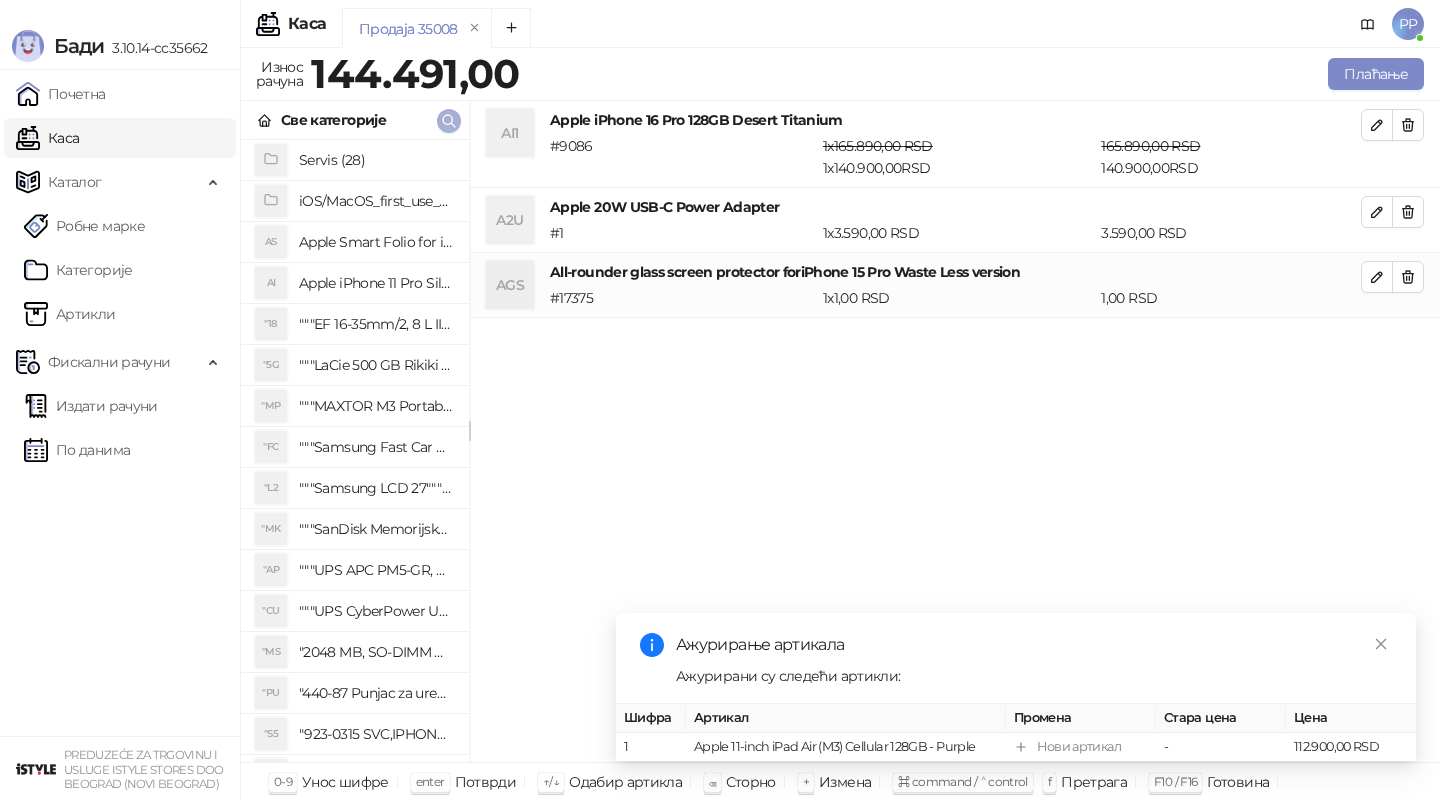 click 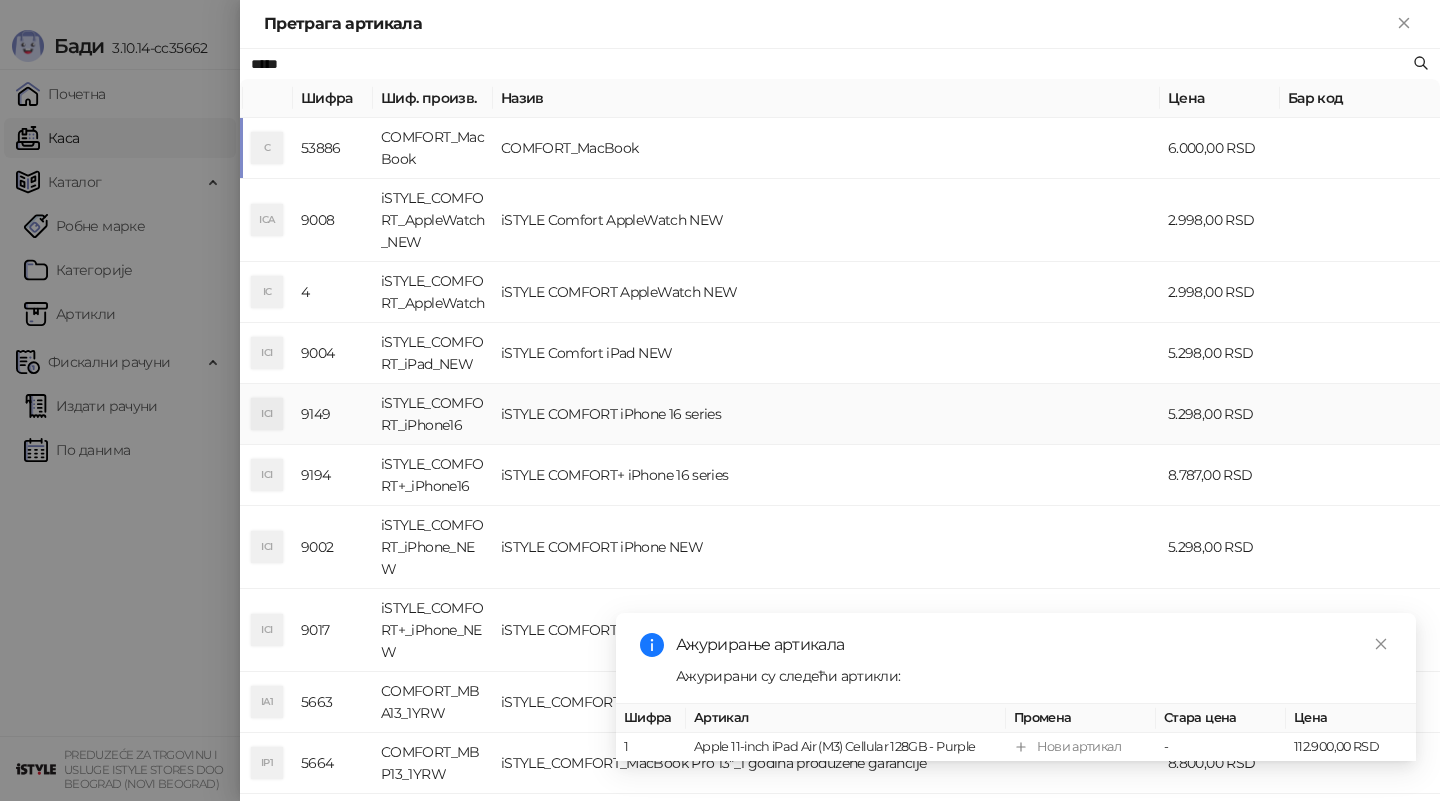 scroll, scrollTop: 52, scrollLeft: 0, axis: vertical 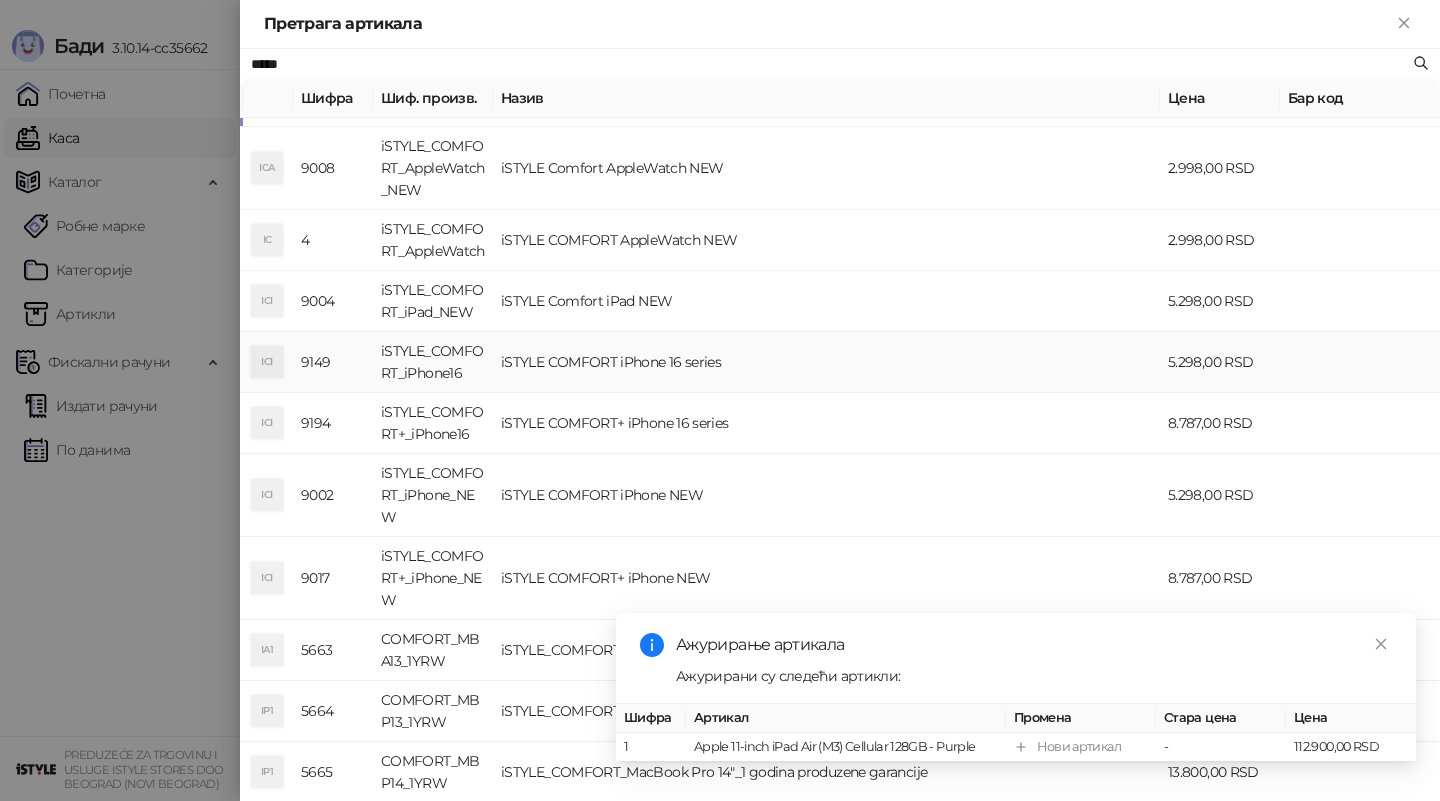 click on "iSTYLE COMFORT iPhone 16 series" at bounding box center (826, 362) 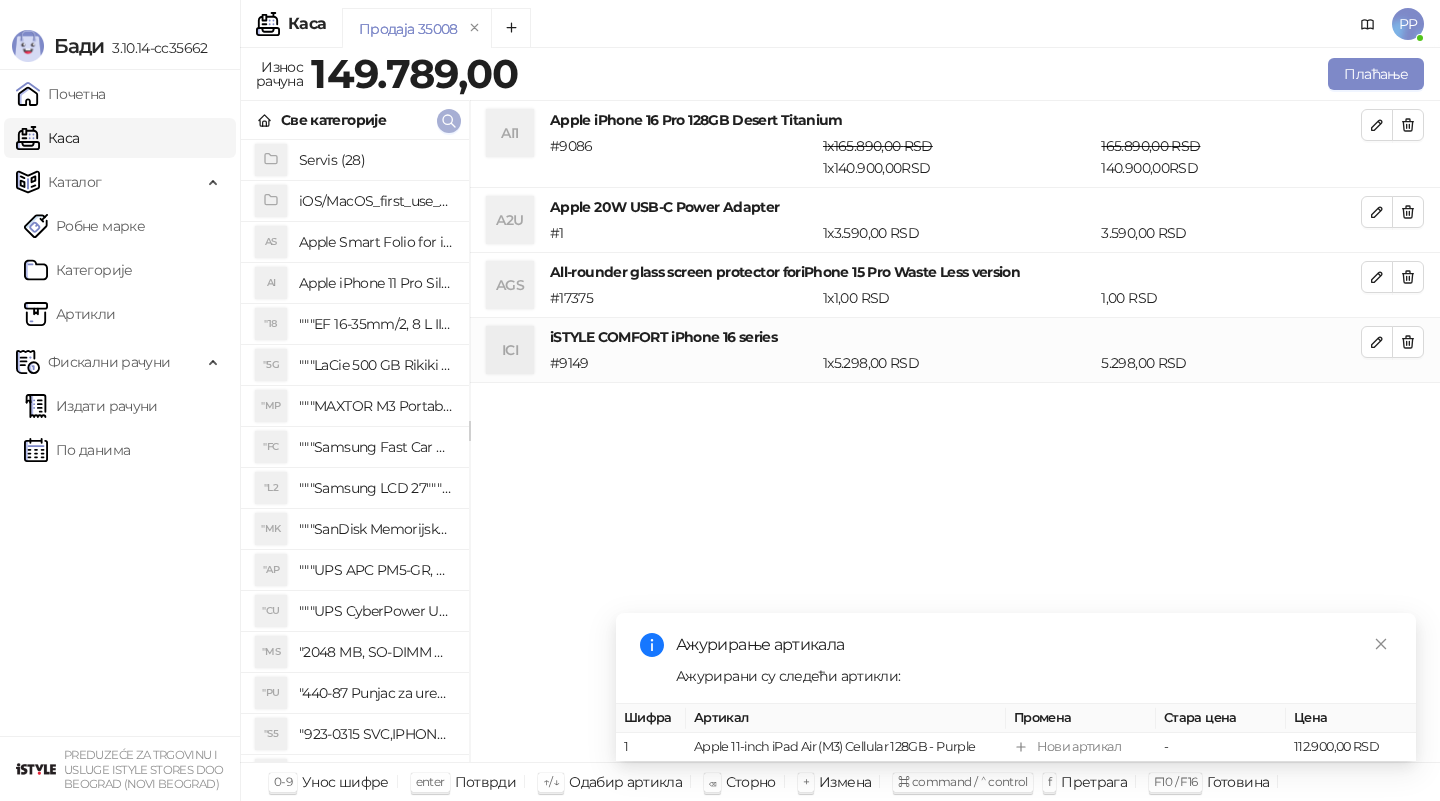click at bounding box center [449, 120] 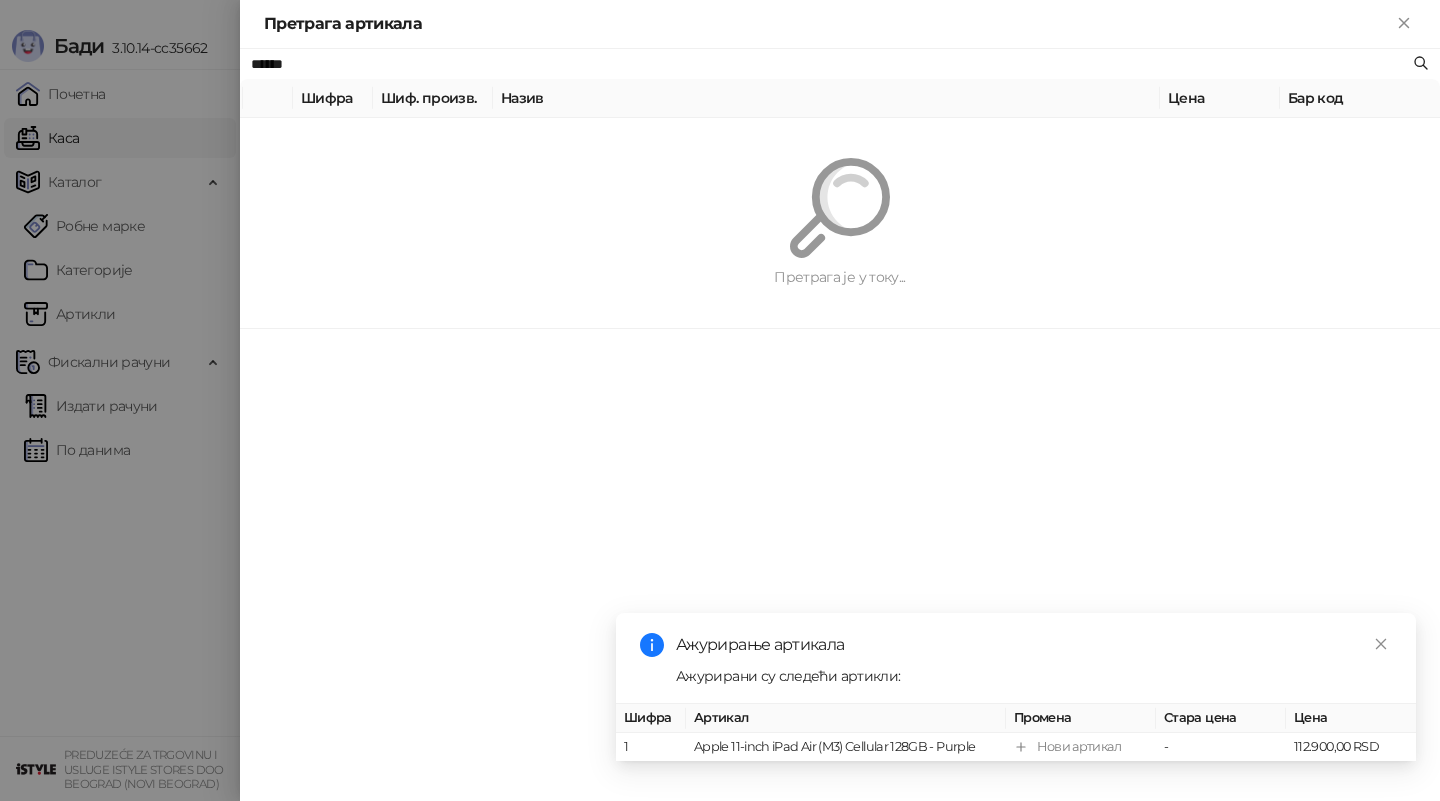 type on "*****" 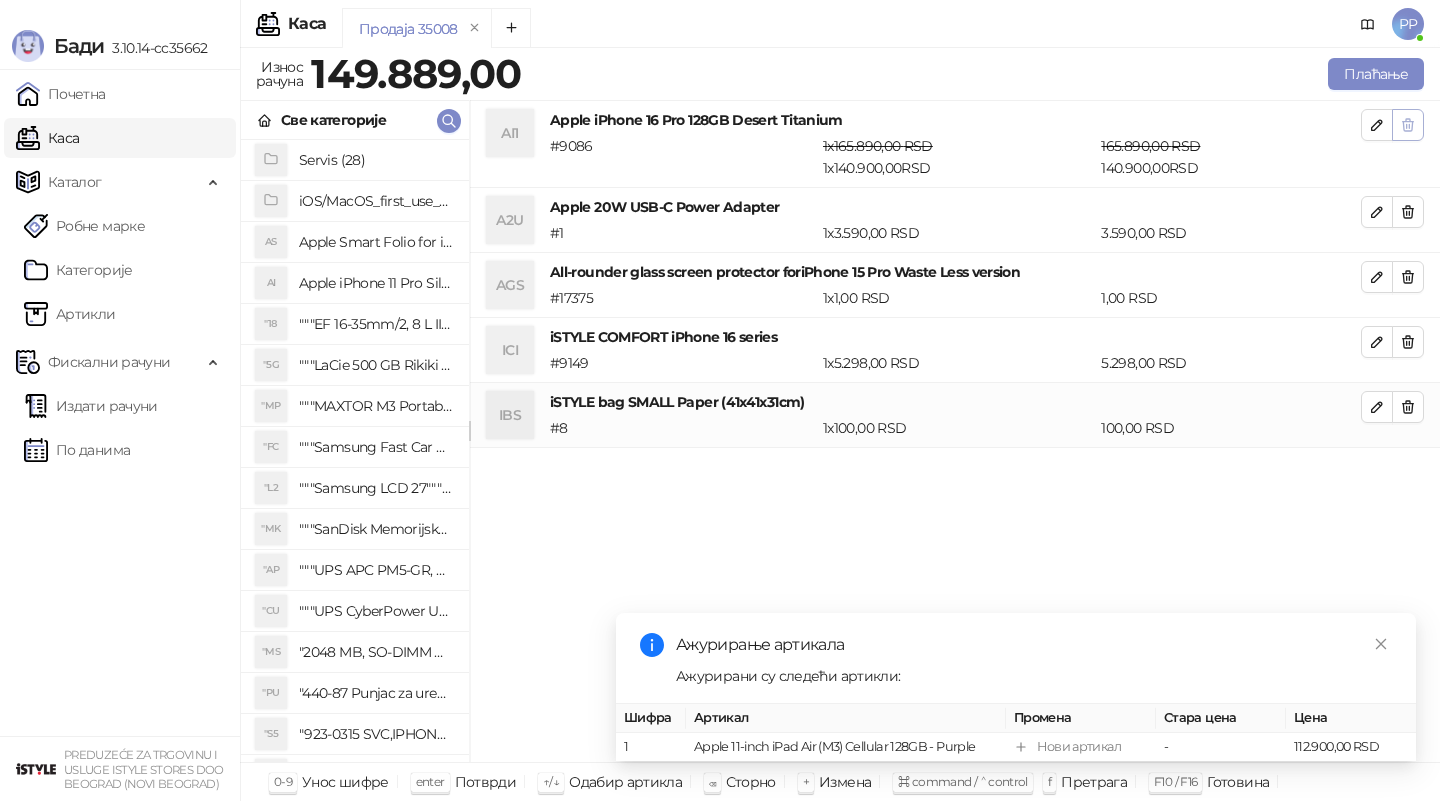 click 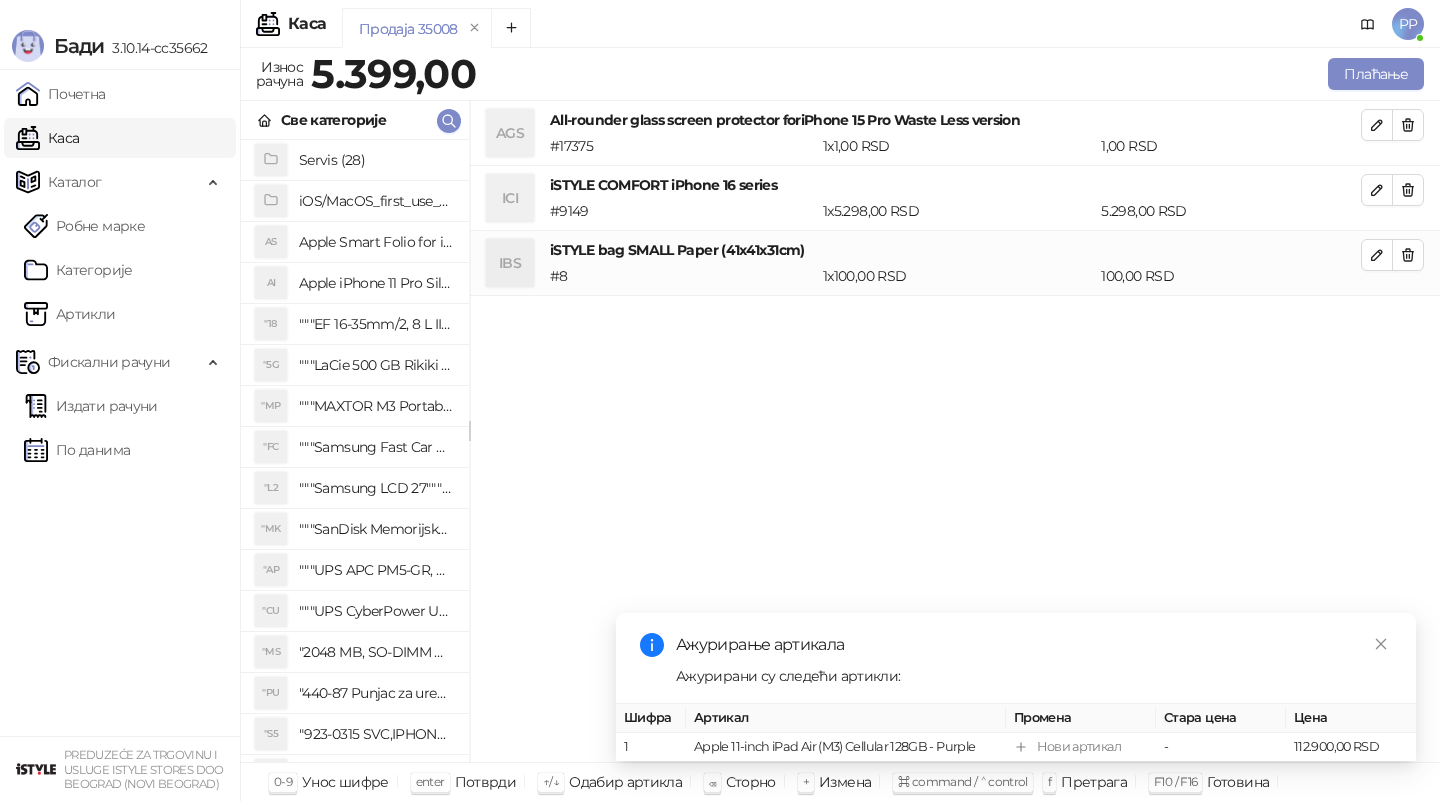 click 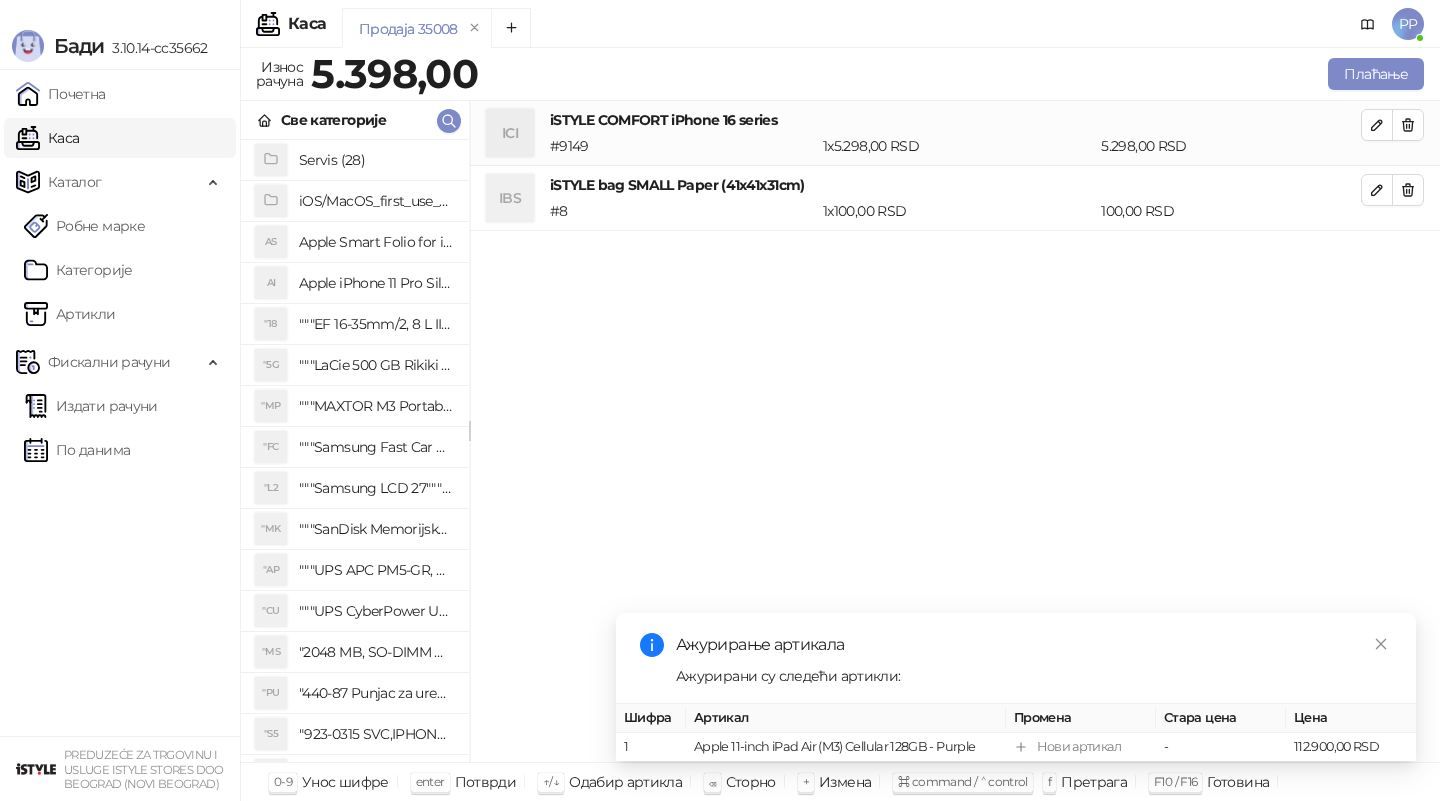 click 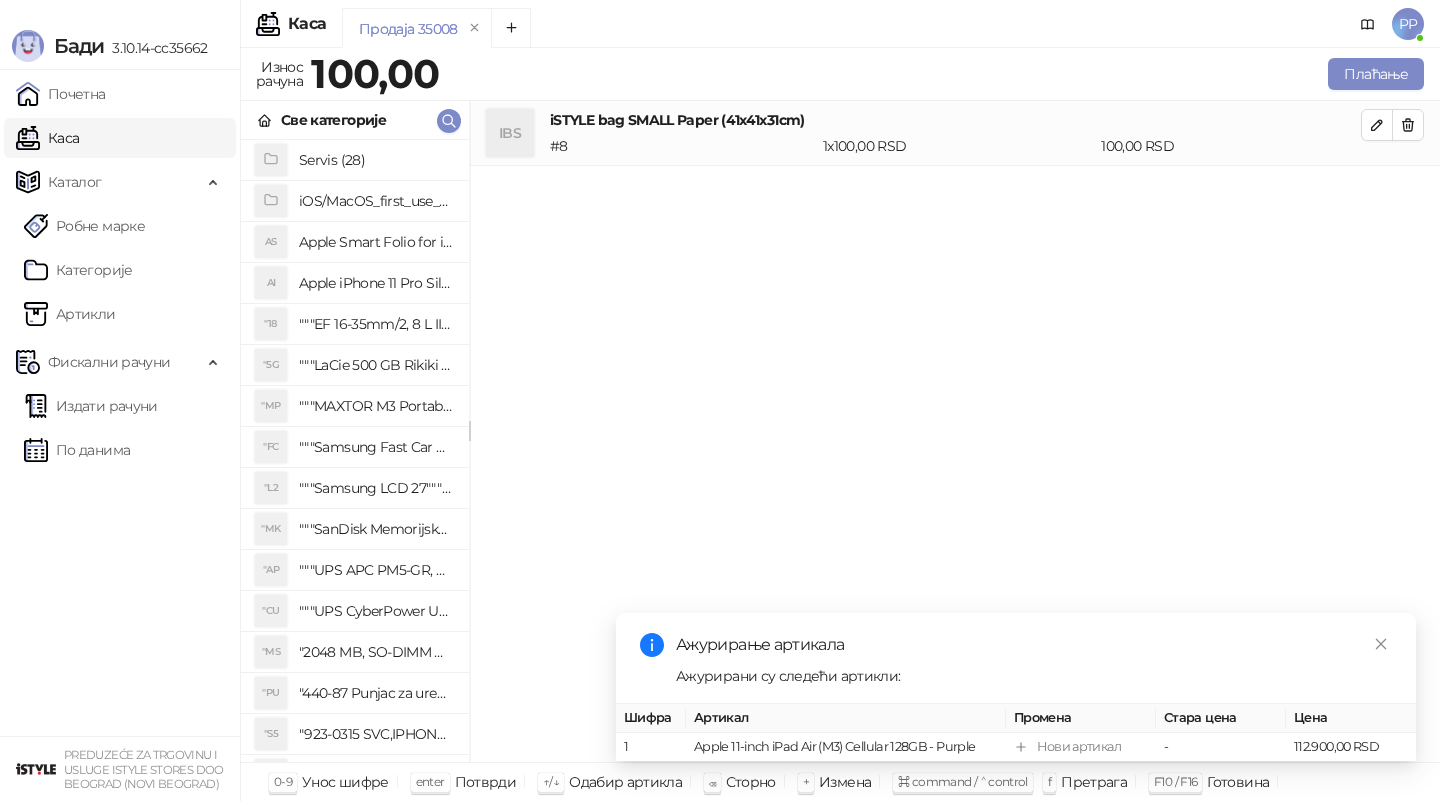 click 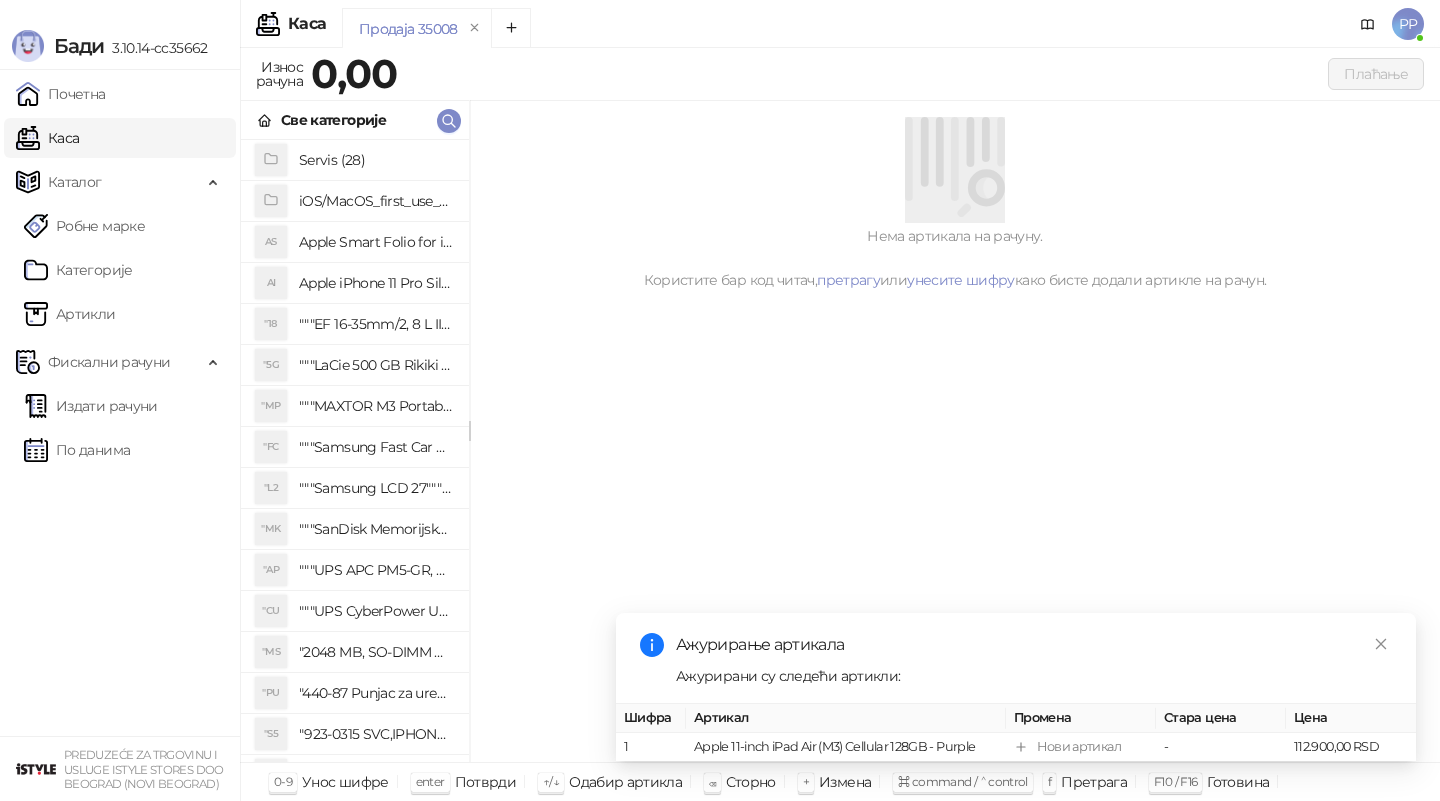 click at bounding box center (955, 167) 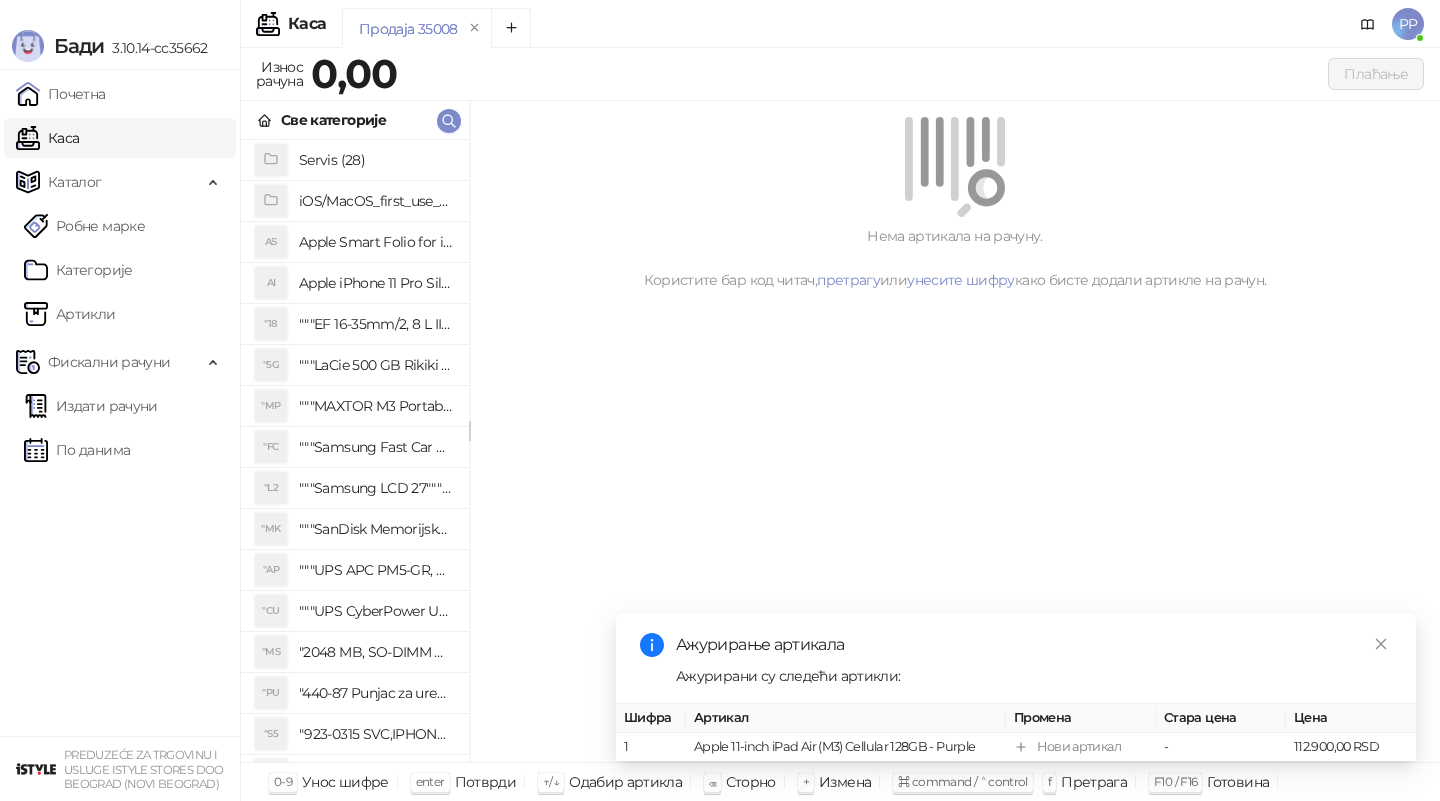 click on "Ажурирање артикала Ажурирани су следећи артикли: Шифра Артикал Промена Стара цена Цена           1 Apple 11-inch iPad Air (M3) Cellular 128GB - Purple     Нови артикал - 112.900,00 RSD" at bounding box center (1016, 687) 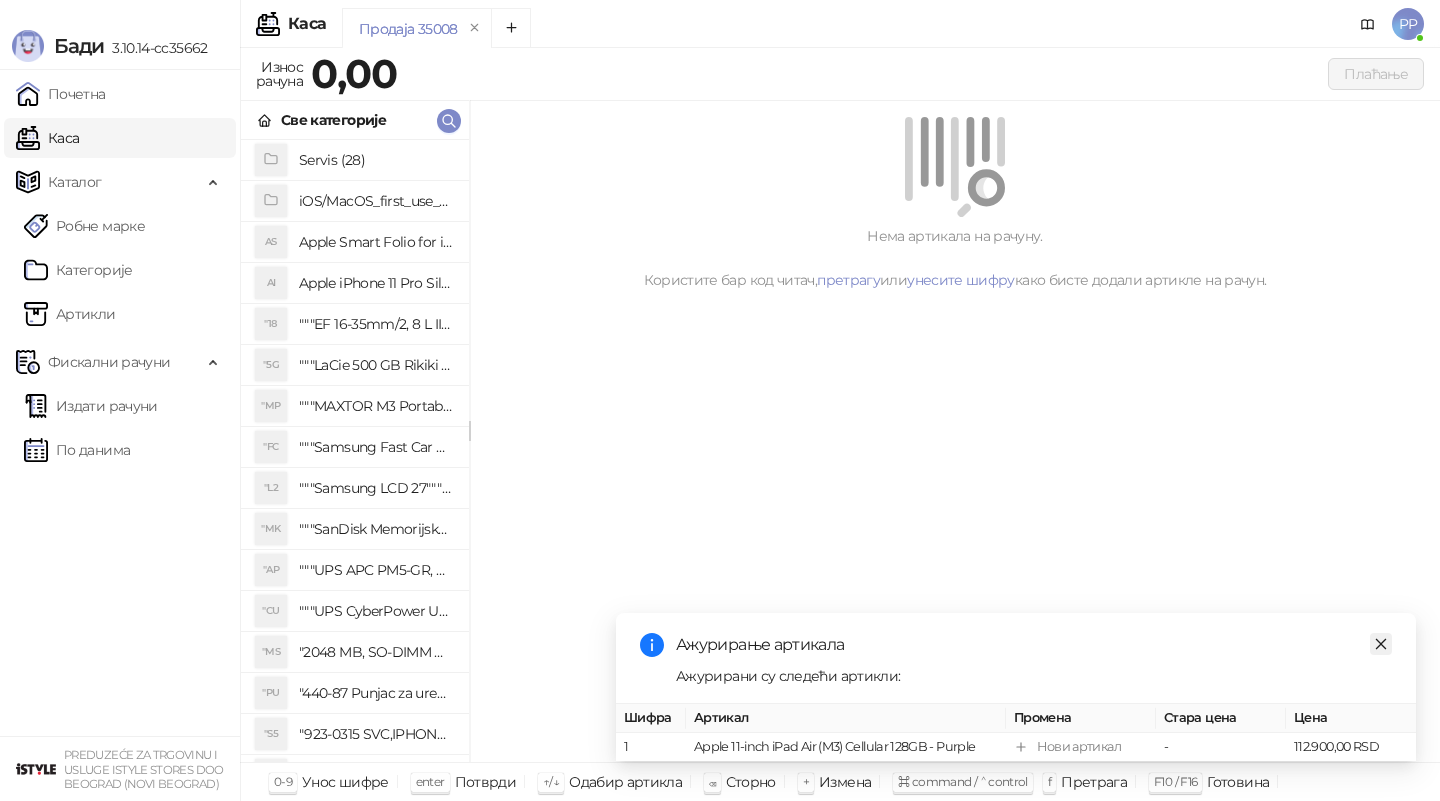 click 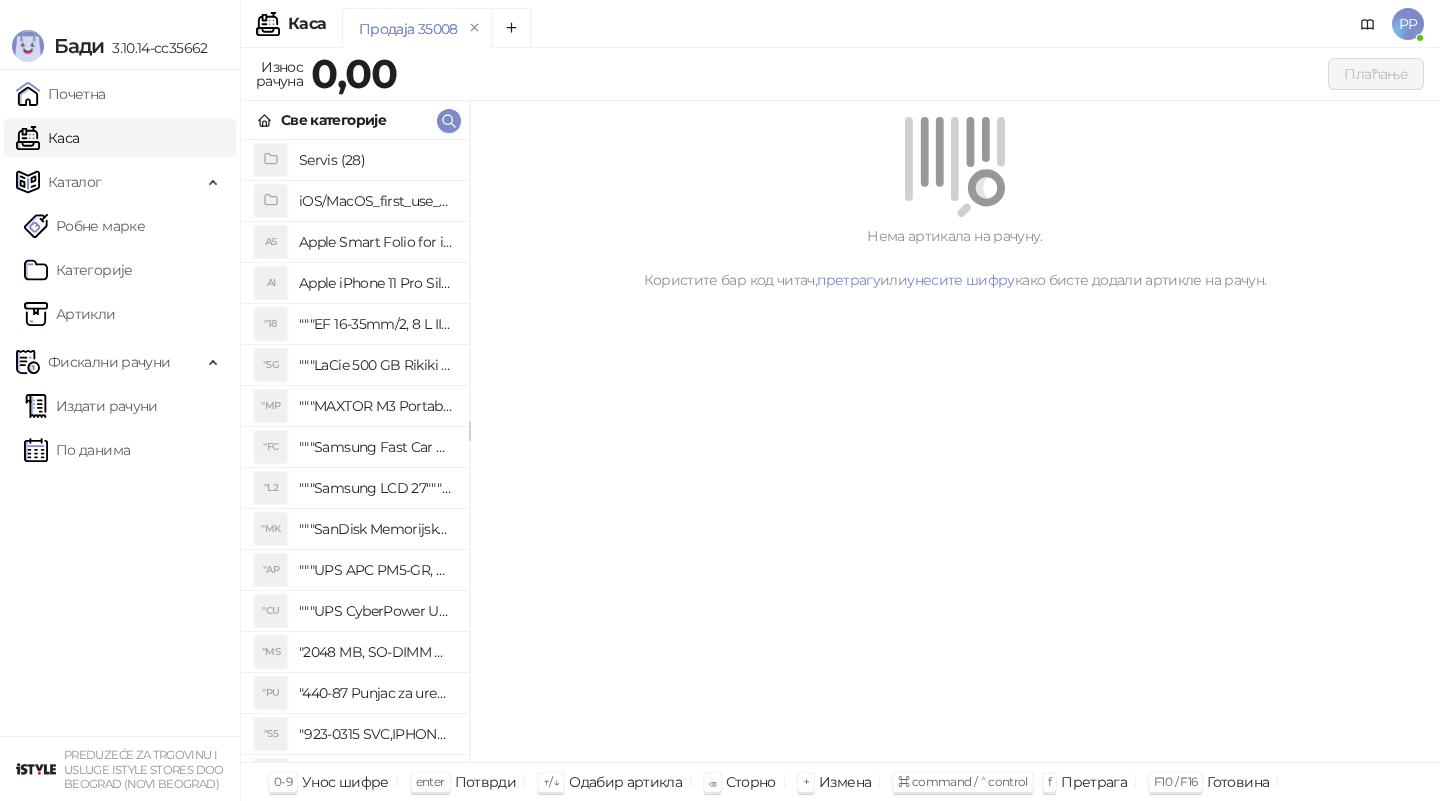 click on "Почетна Каса Каталог Робне марке Категорије Артикли Фискални рачуни Издати рачуни По данима" at bounding box center (120, 403) 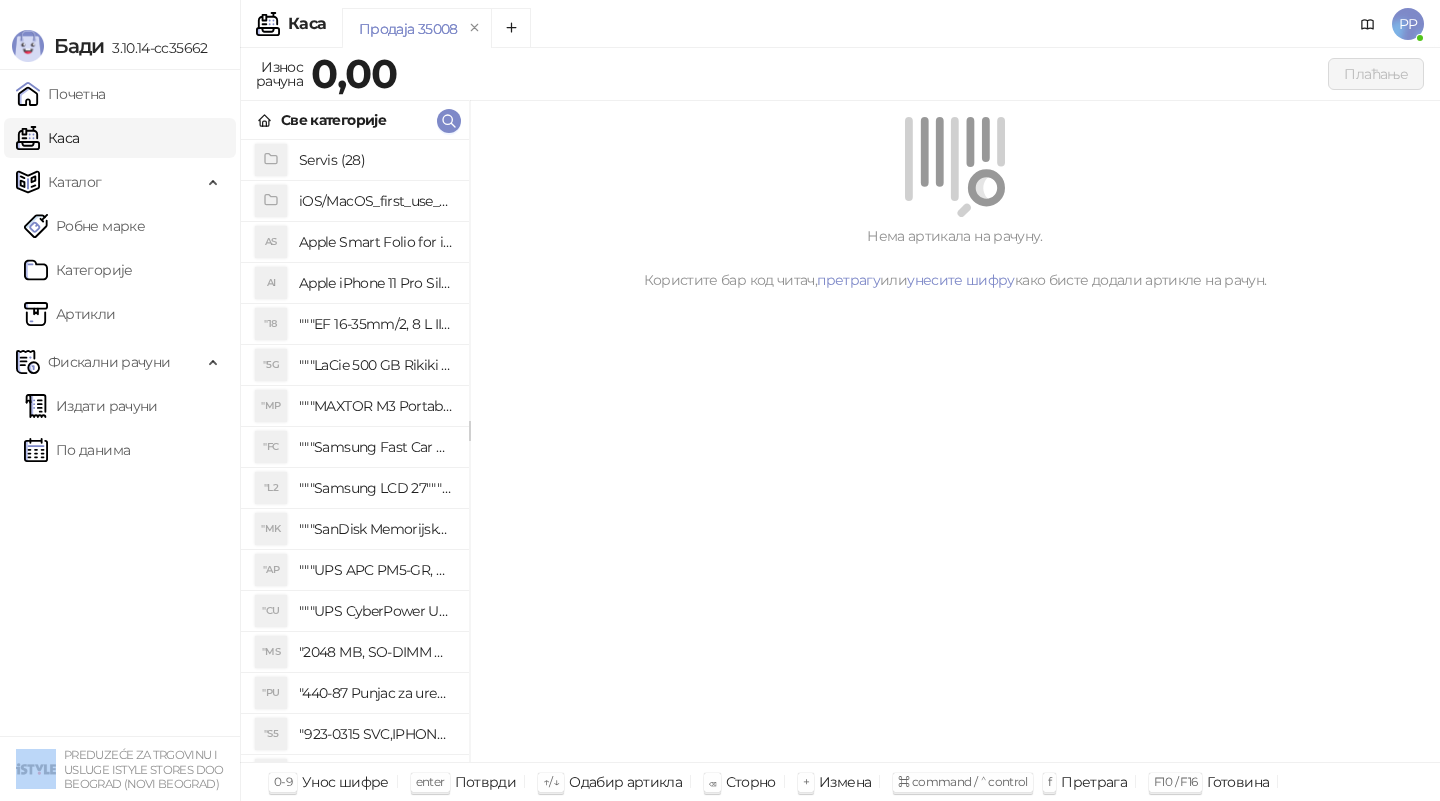 click on "Почетна Каса Каталог Робне марке Категорије Артикли Фискални рачуни Издати рачуни По данима" at bounding box center [120, 403] 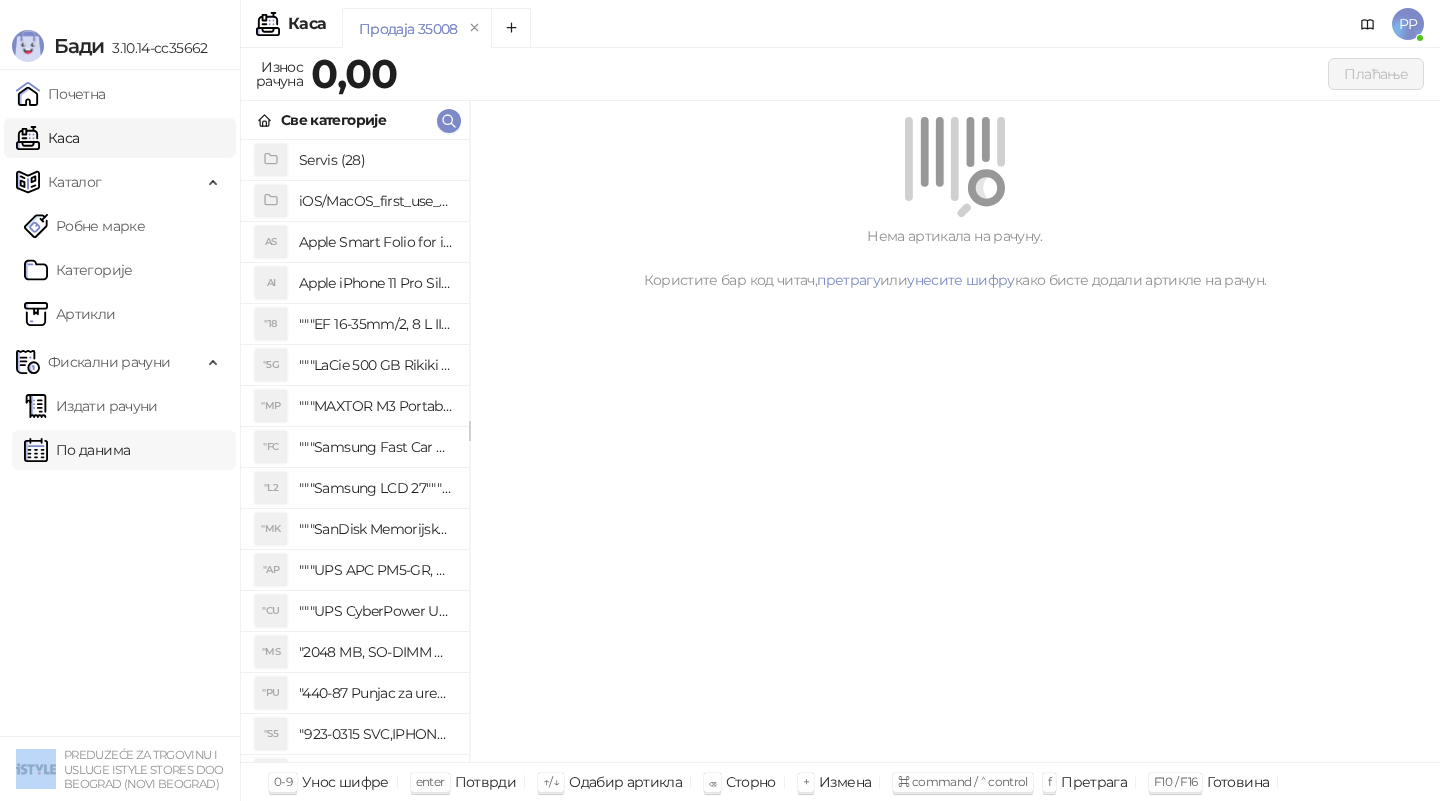click on "По данима" at bounding box center (77, 450) 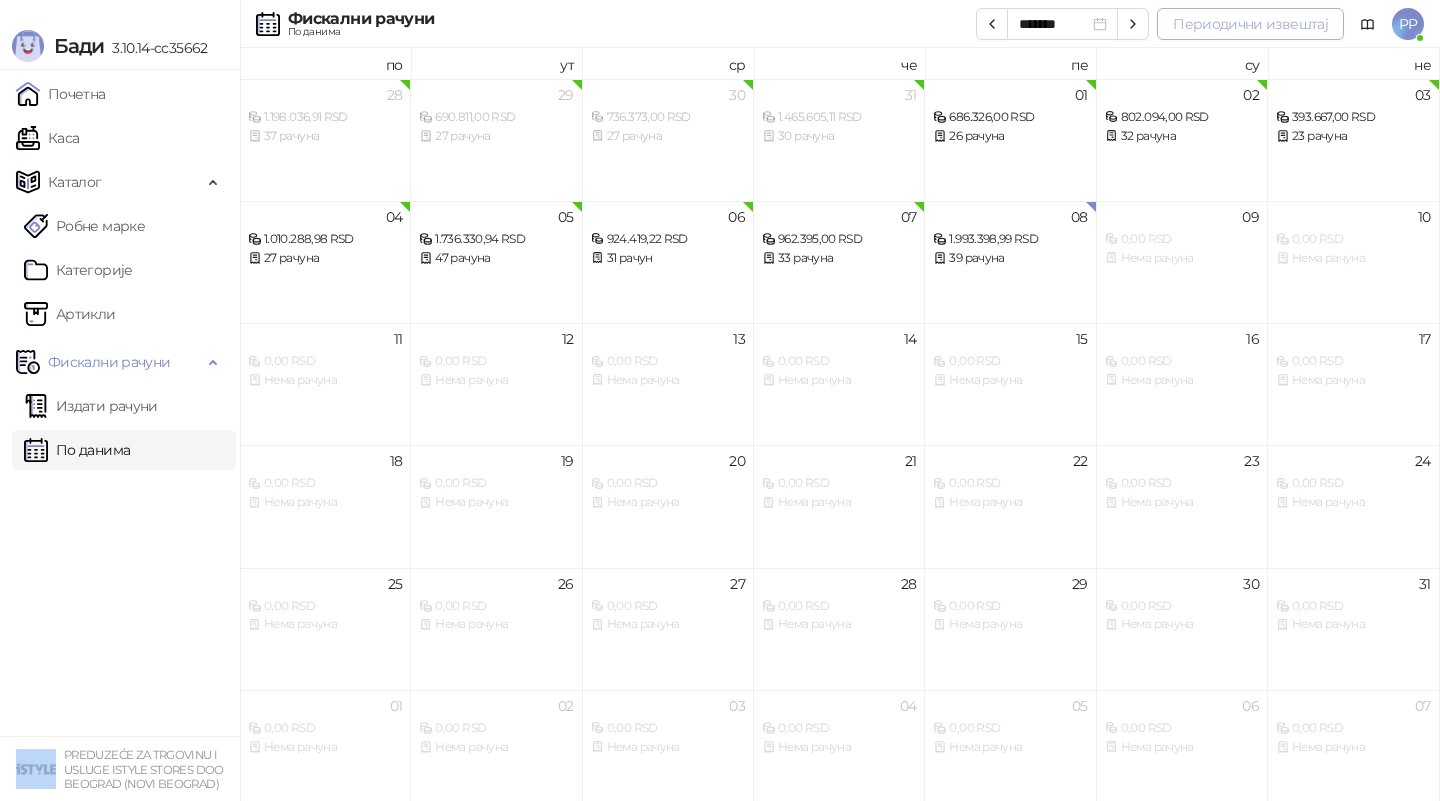 click on "Периодични извештај" at bounding box center (1250, 24) 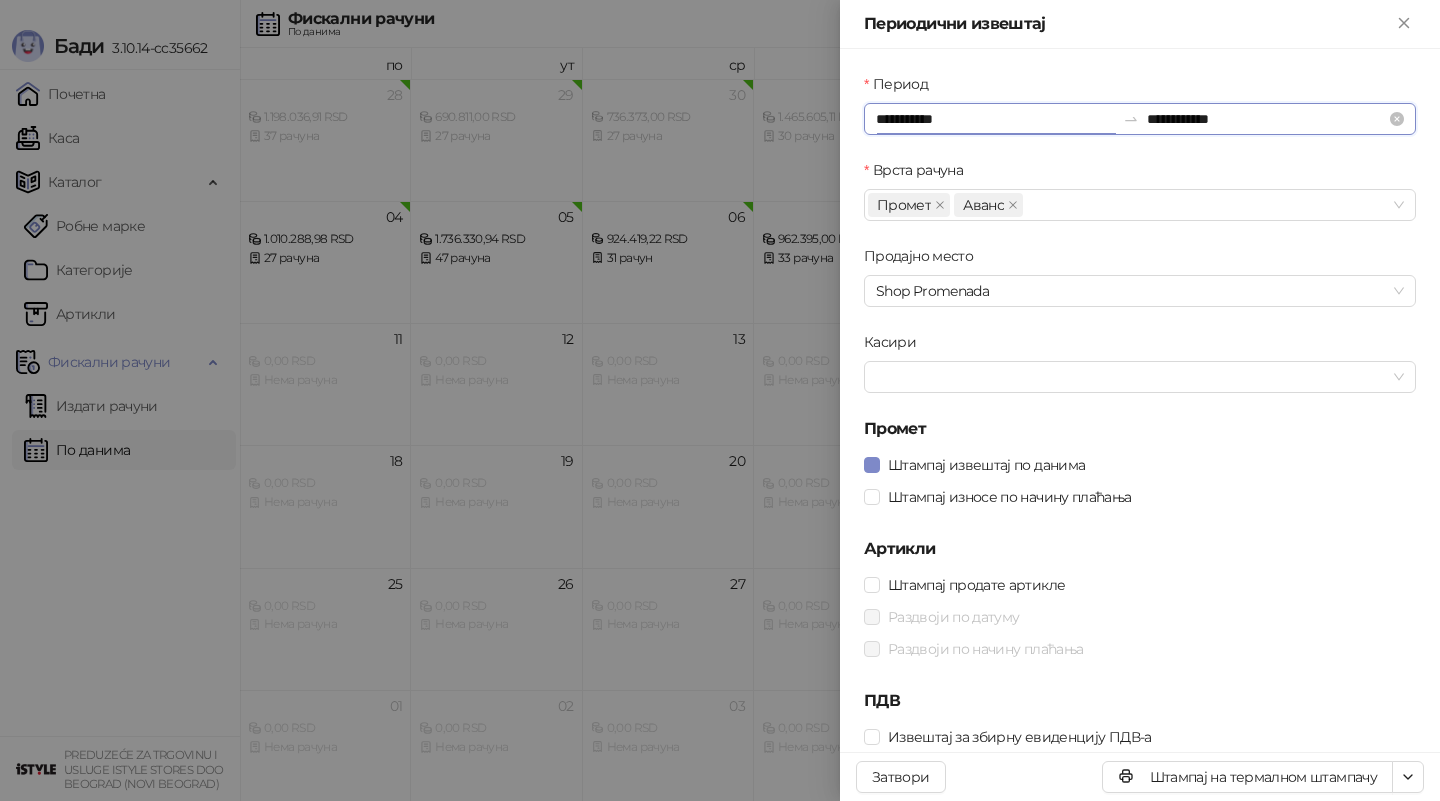 click on "**********" at bounding box center [995, 119] 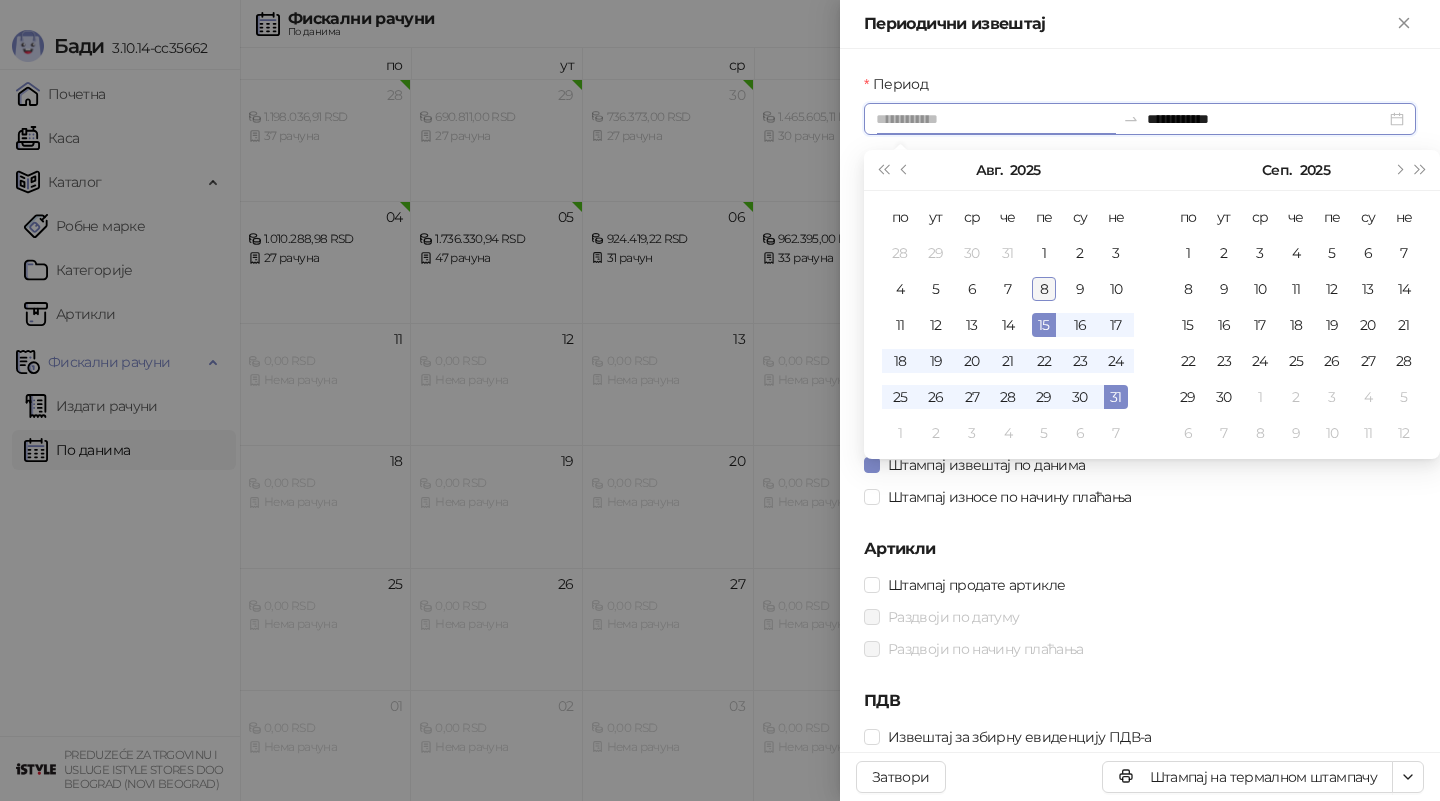 type on "**********" 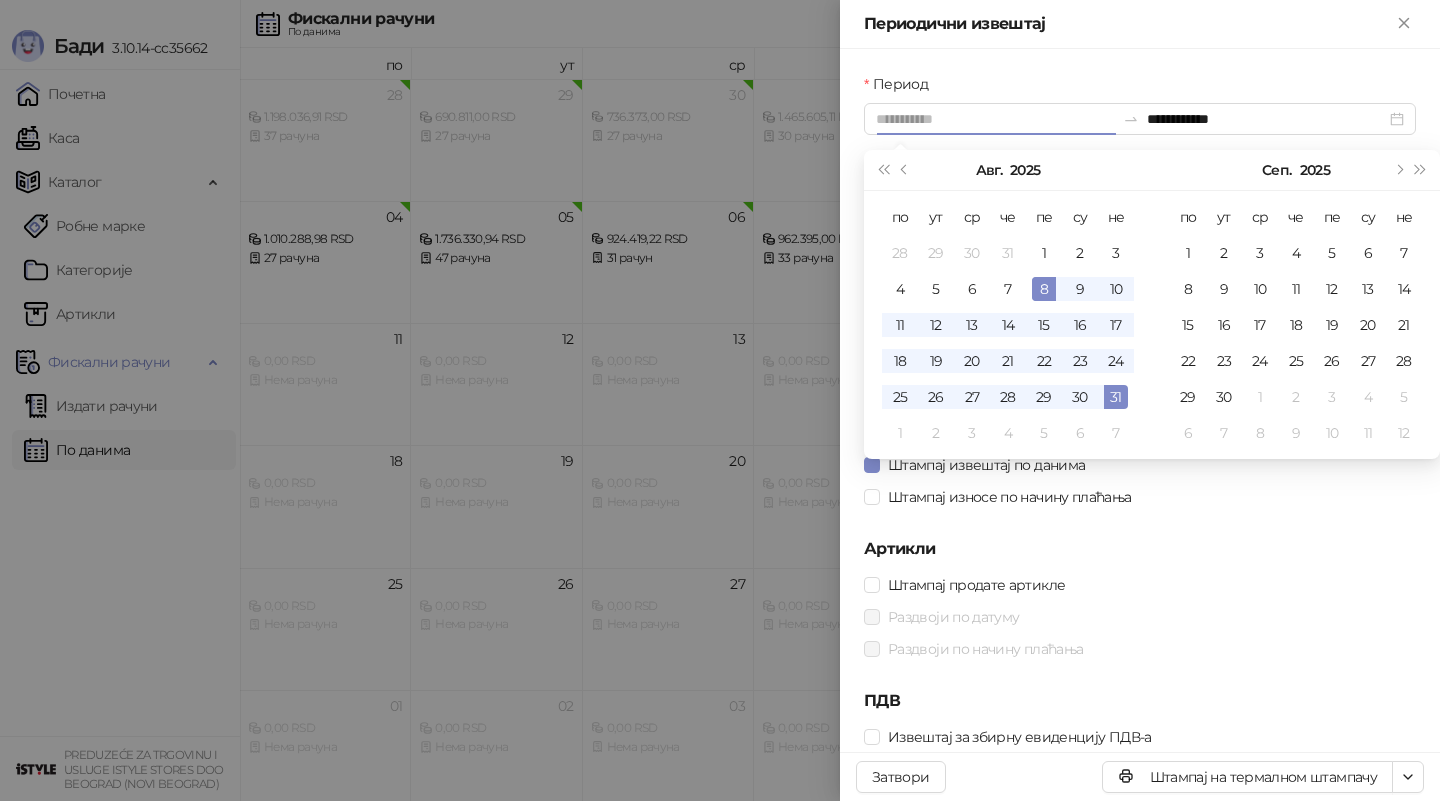 click on "8" at bounding box center (1044, 289) 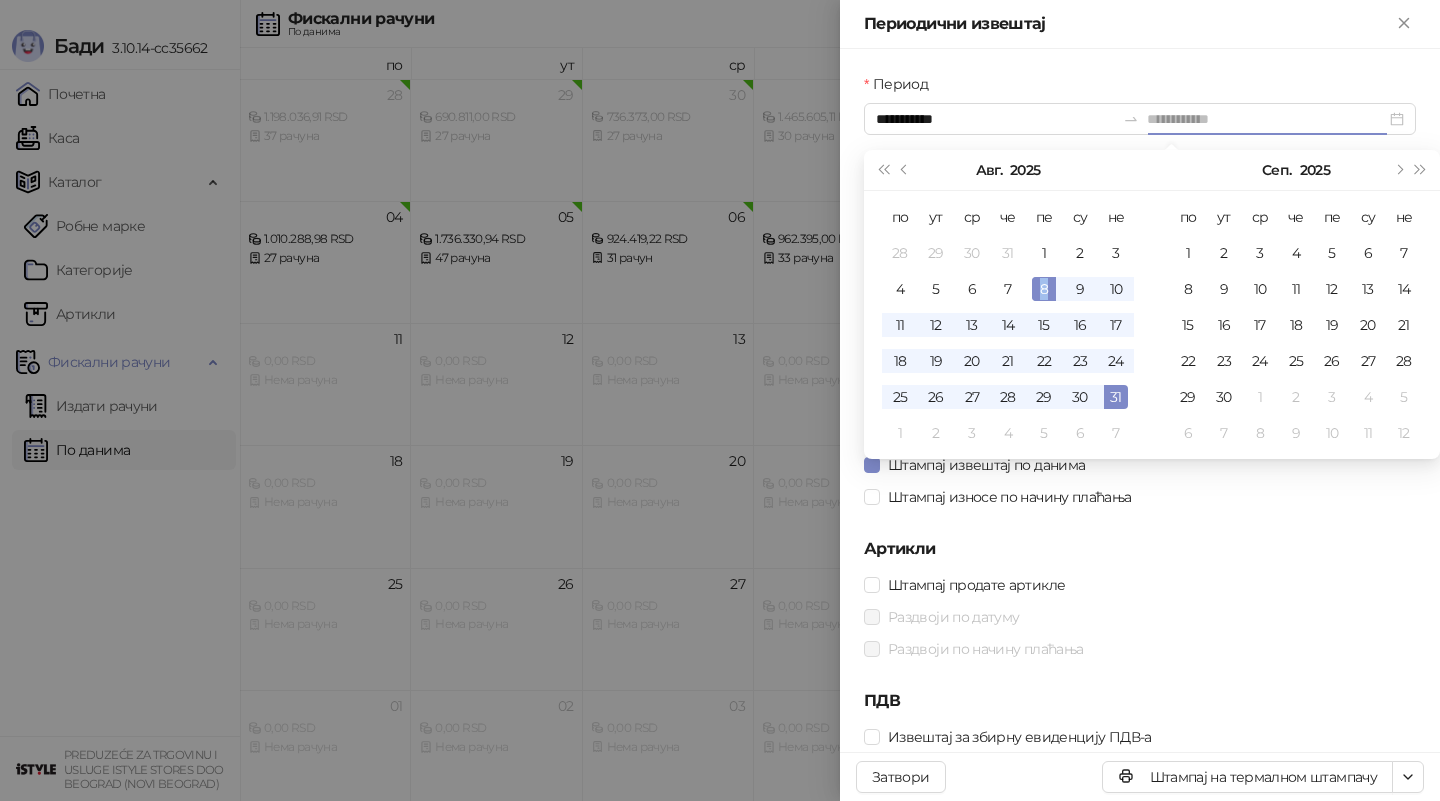click on "8" at bounding box center [1044, 289] 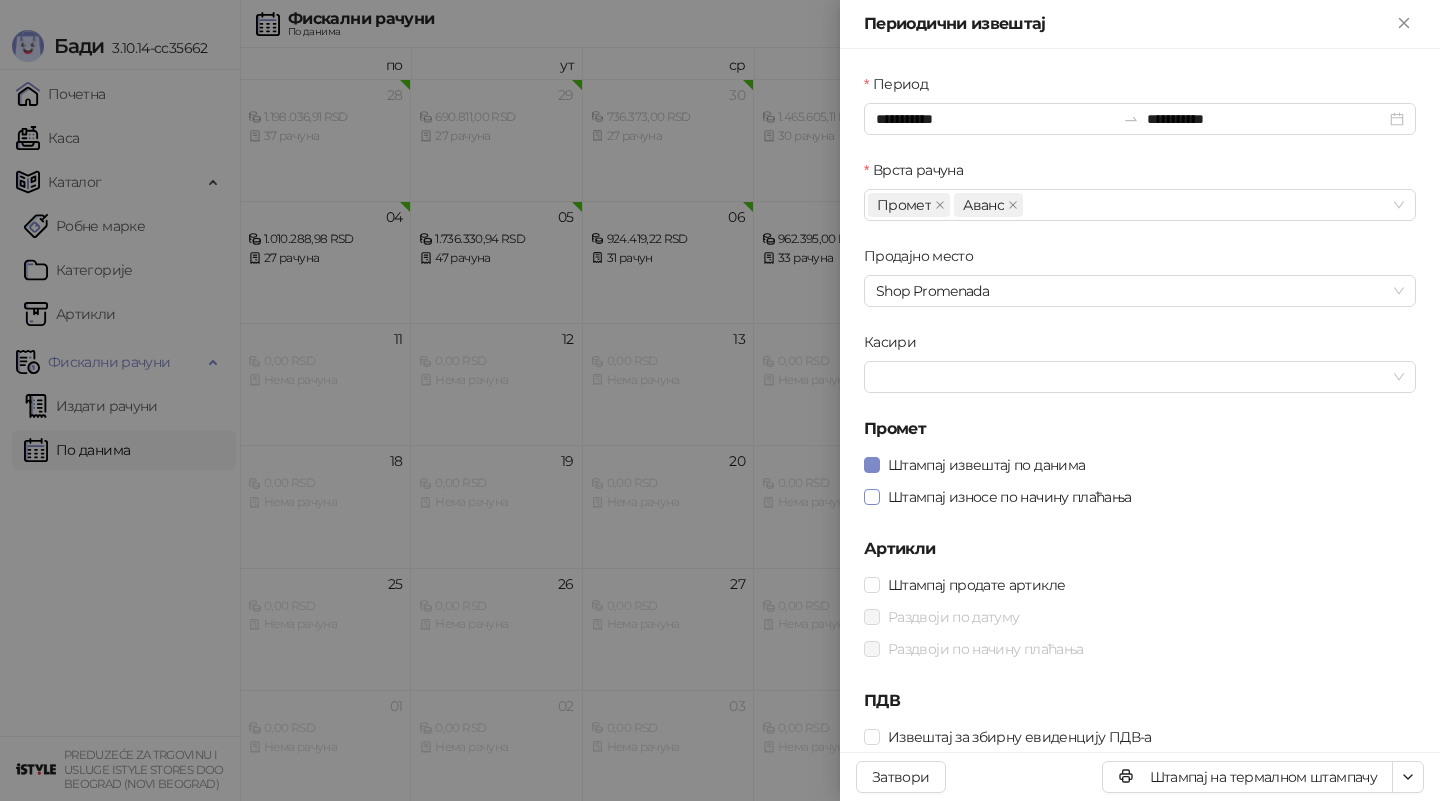 click on "Штампај износе по начину плаћања" at bounding box center [1010, 497] 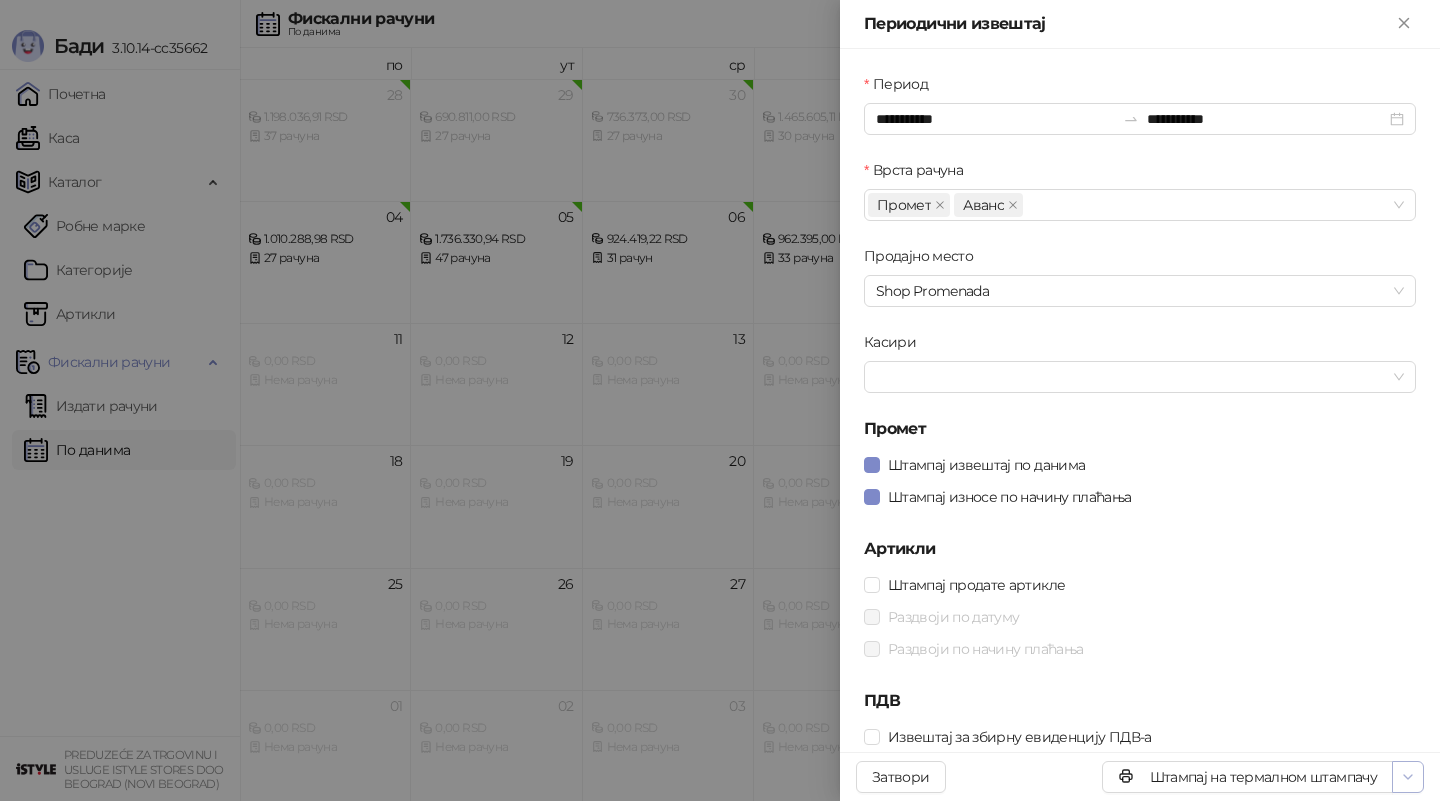 click 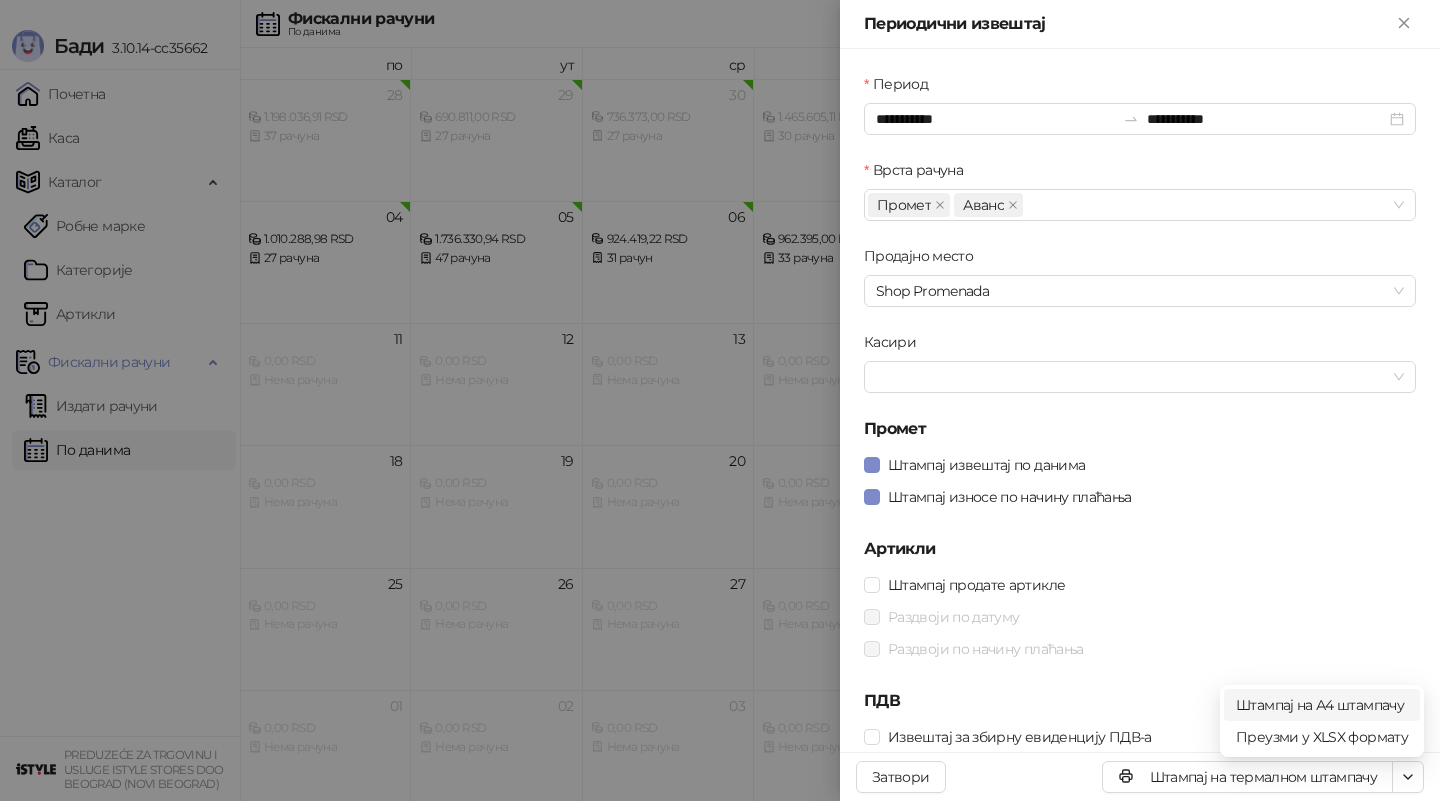 click on "Штампај на А4 штампачу" at bounding box center [1322, 705] 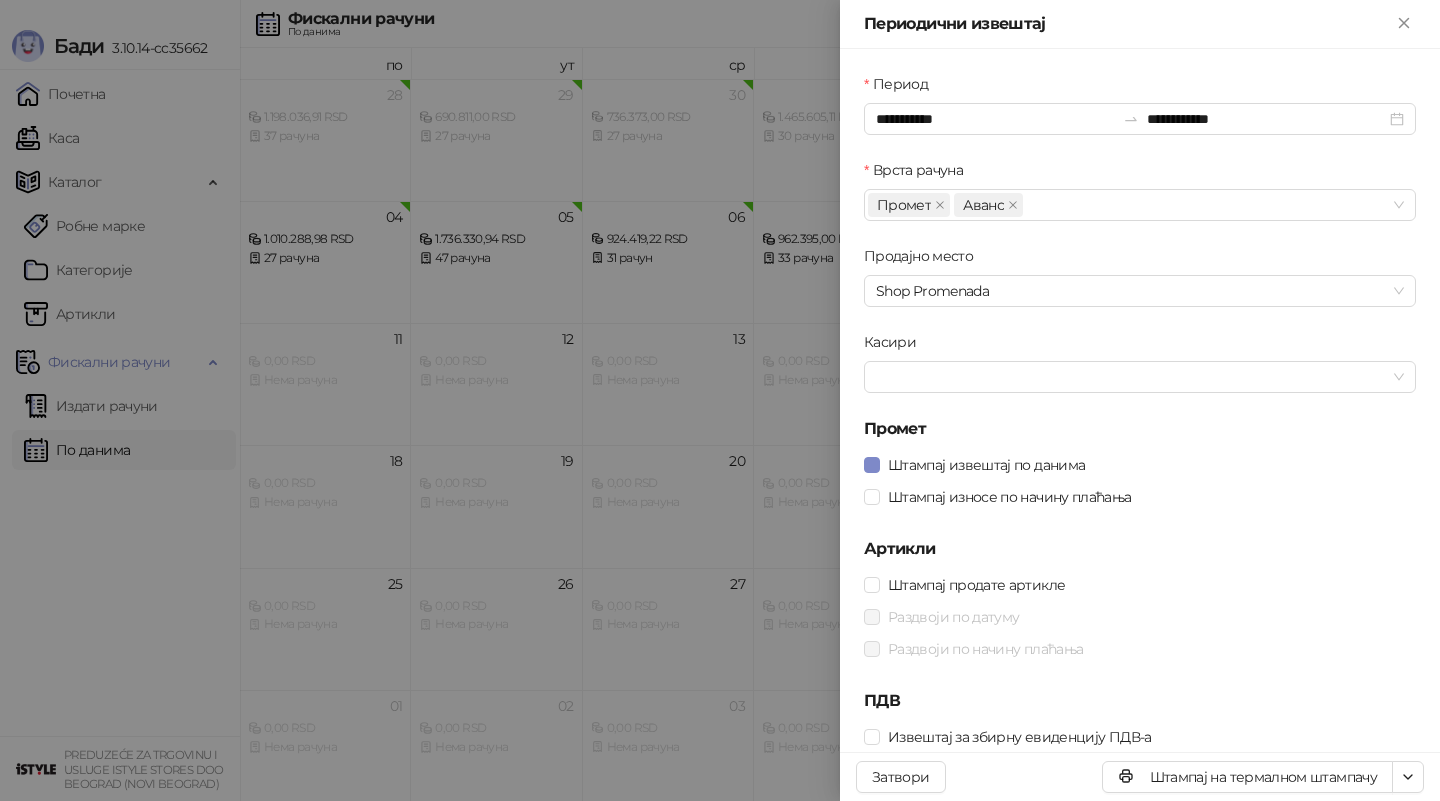click at bounding box center [720, 400] 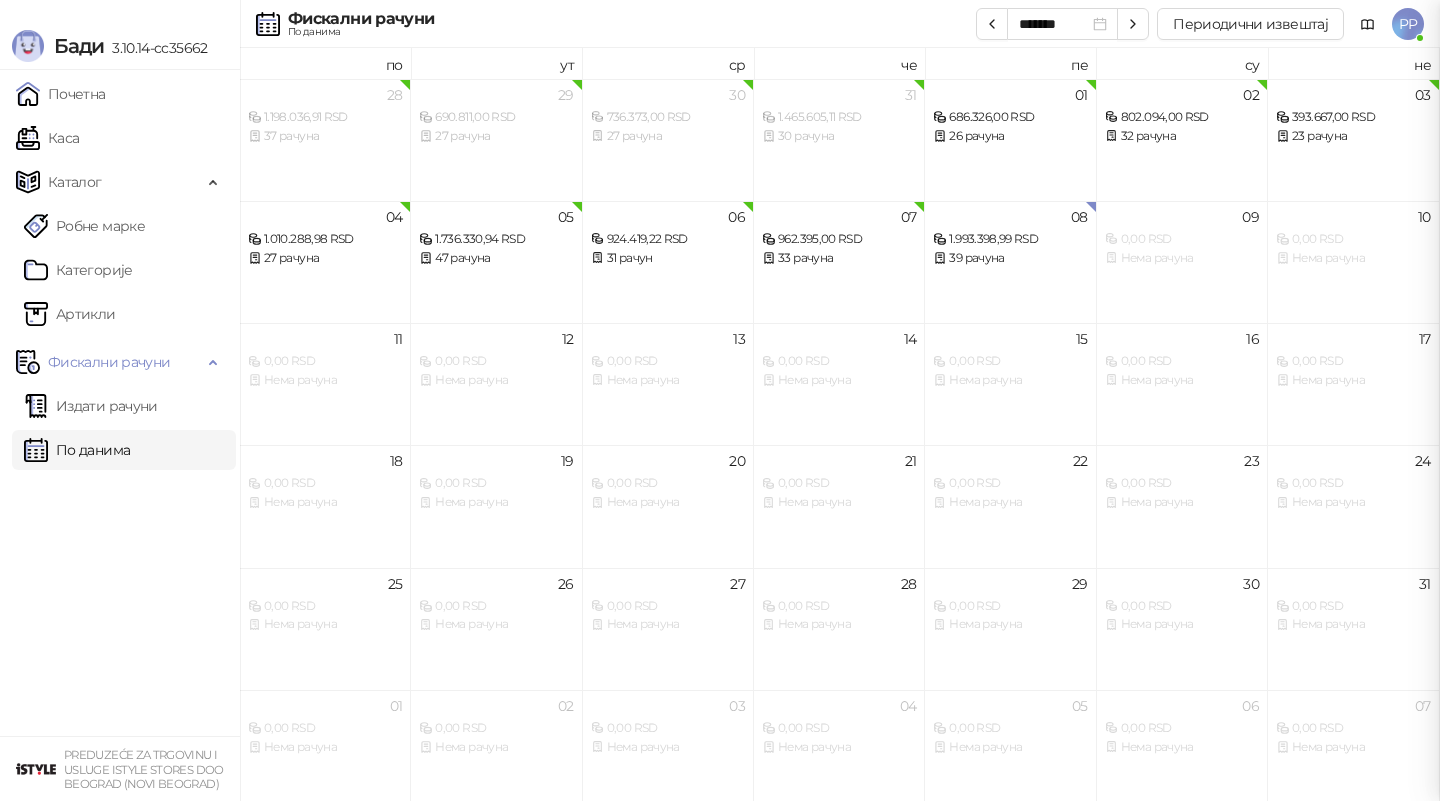 click at bounding box center (720, 400) 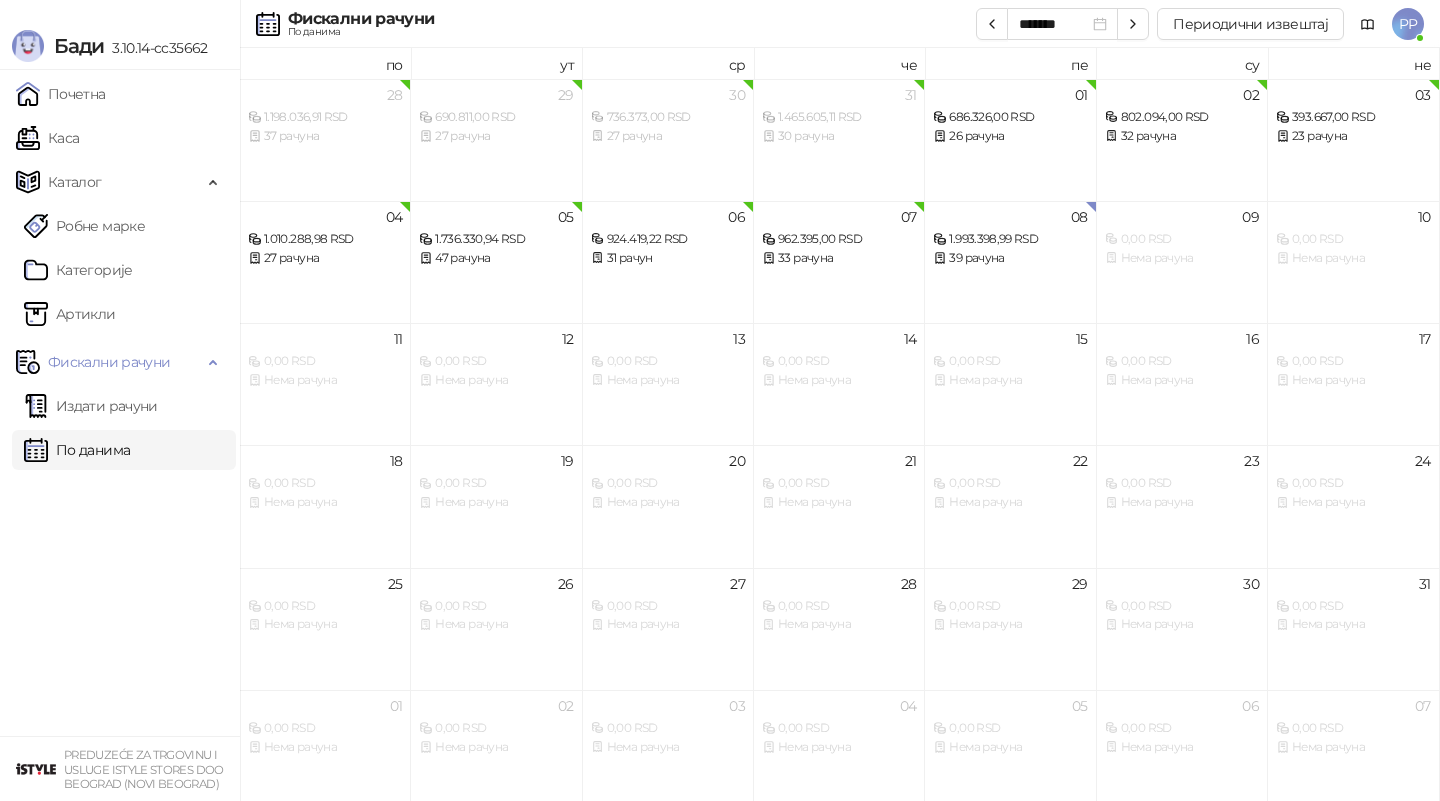 click on "Издати рачуни" at bounding box center [91, 406] 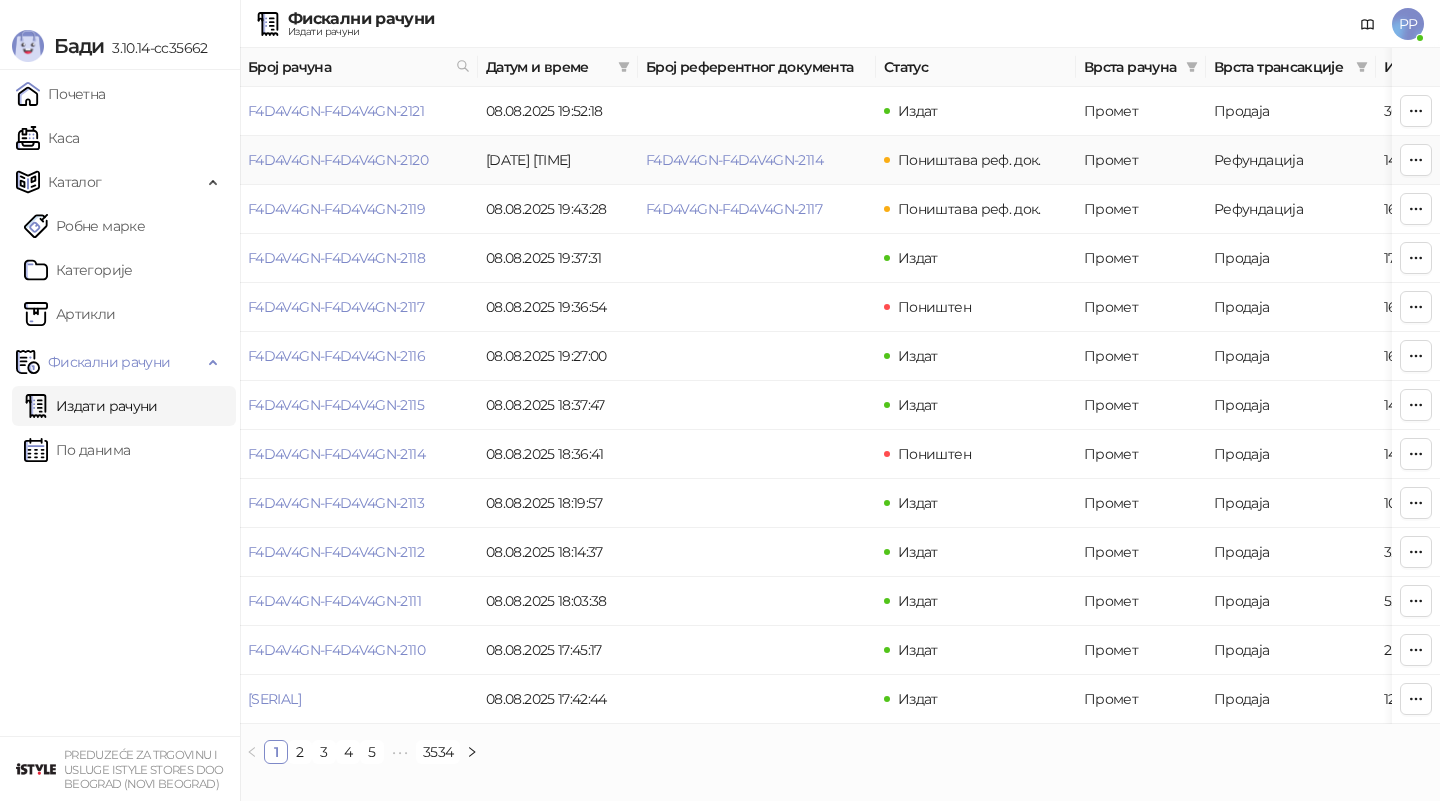 drag, startPoint x: 842, startPoint y: 166, endPoint x: 635, endPoint y: 166, distance: 207 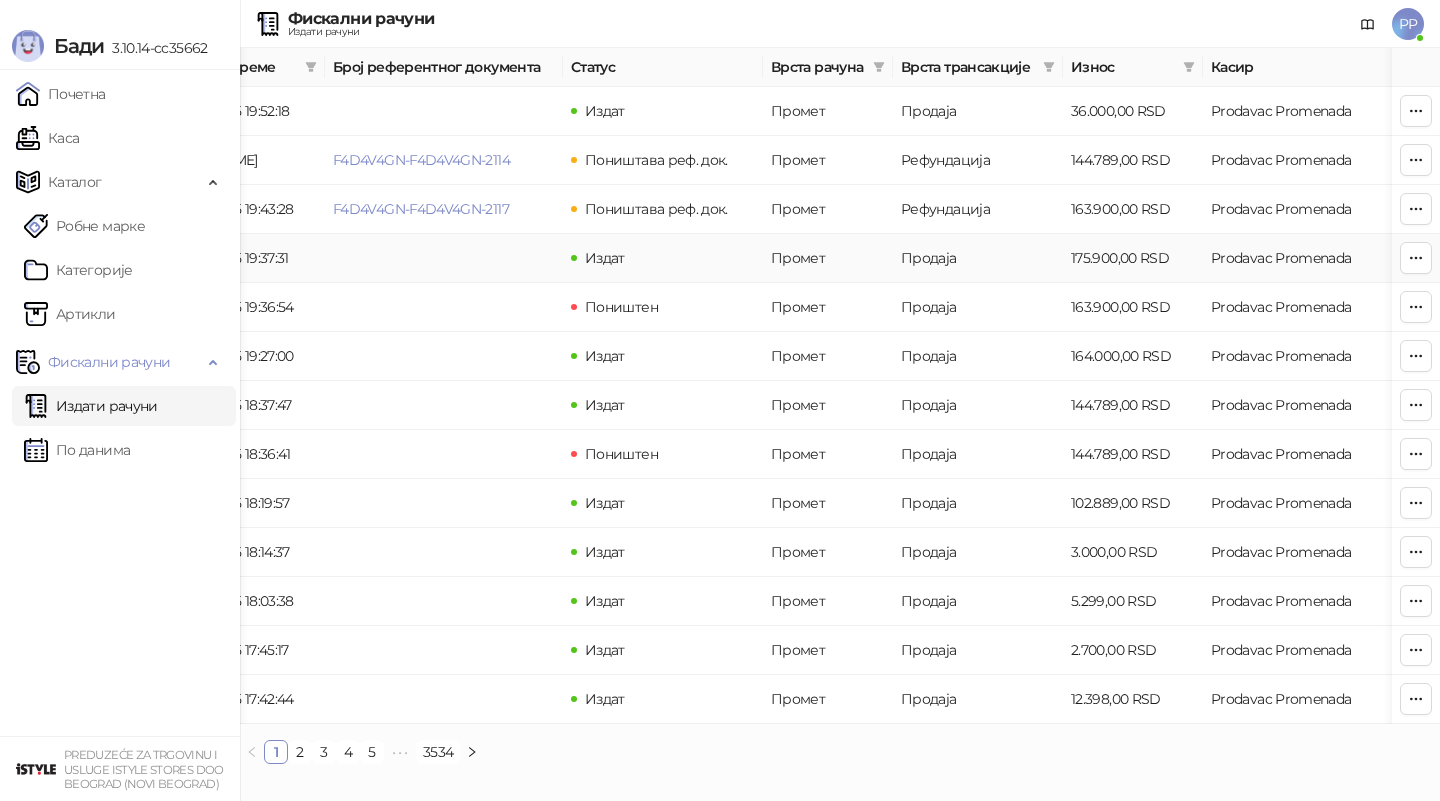 scroll, scrollTop: 0, scrollLeft: 0, axis: both 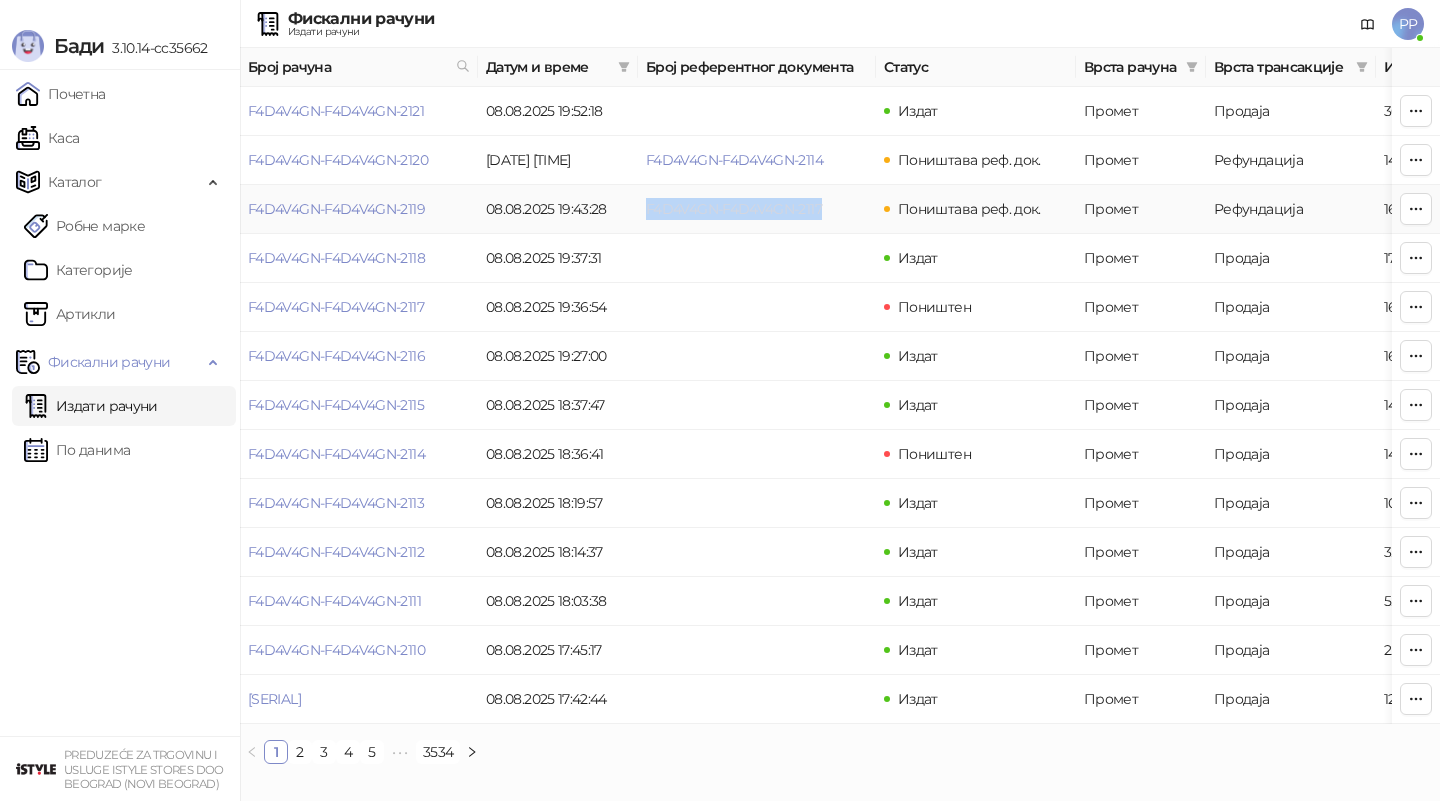 drag, startPoint x: 838, startPoint y: 204, endPoint x: 648, endPoint y: 202, distance: 190.01053 